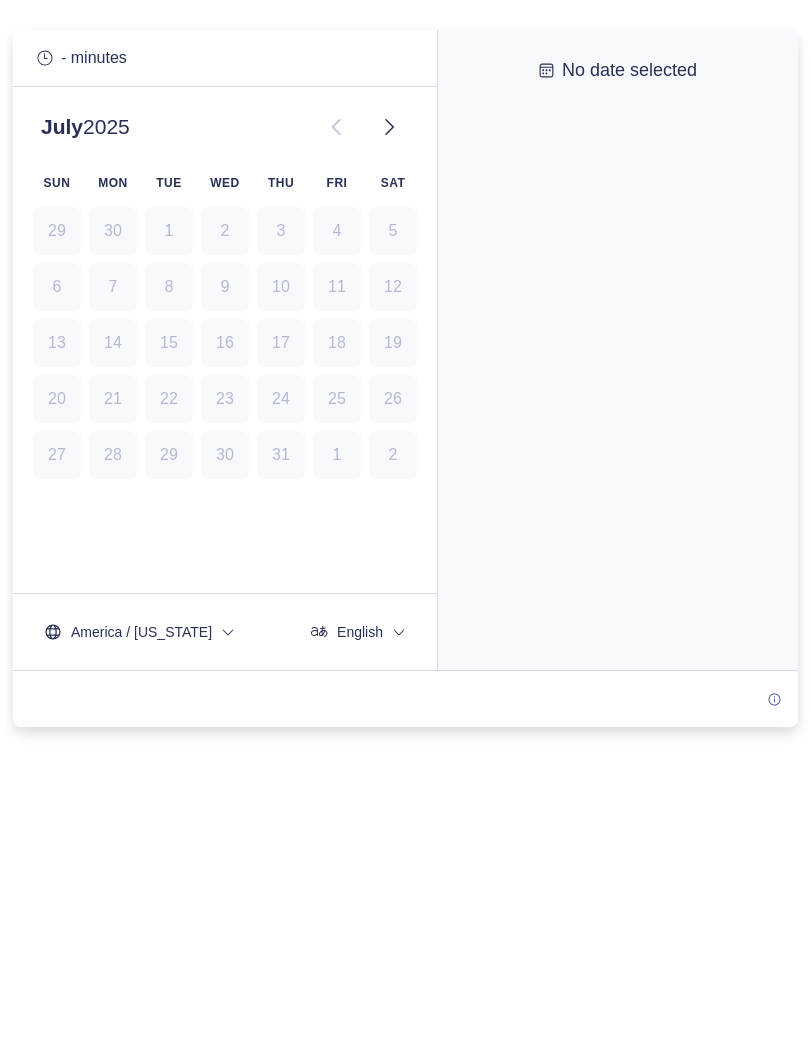 scroll, scrollTop: 0, scrollLeft: 0, axis: both 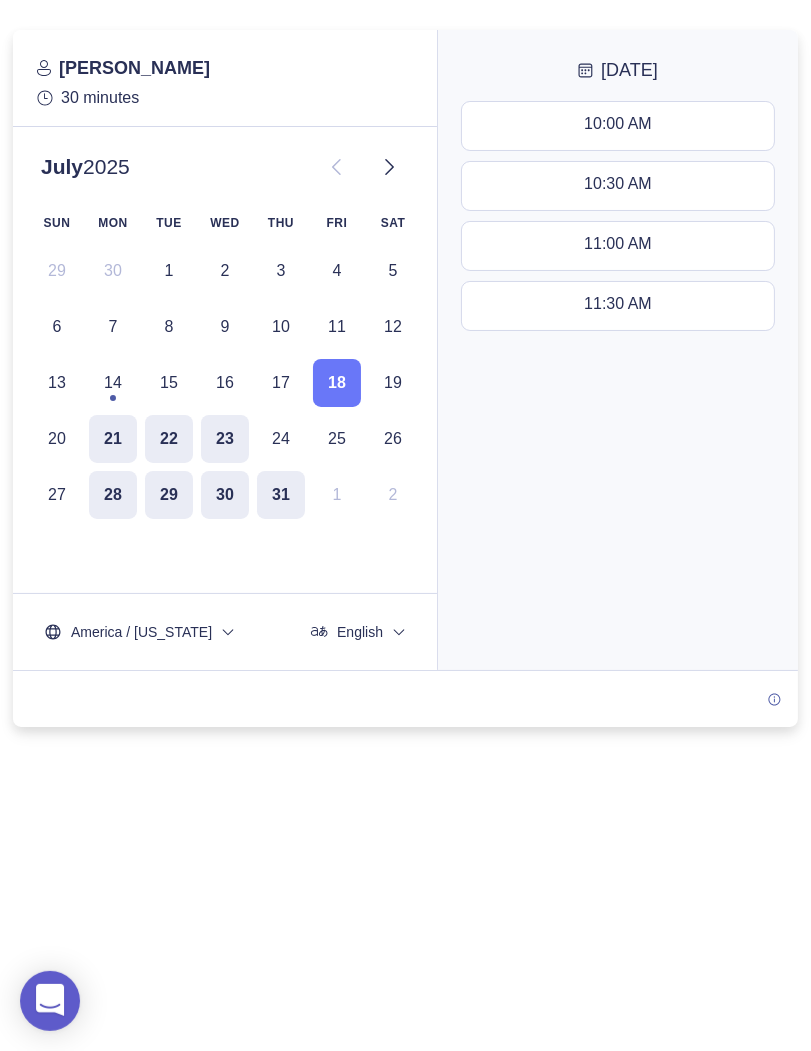 click on "0" at bounding box center [405, 555] 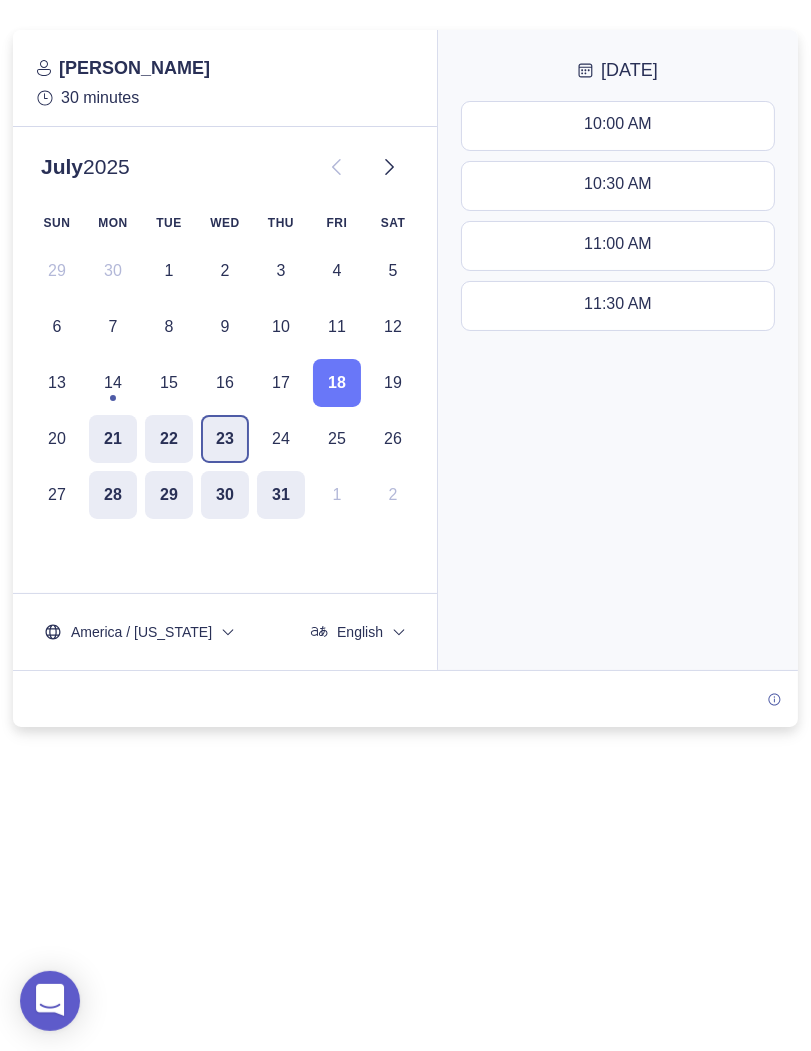 click on "23" at bounding box center (225, 439) 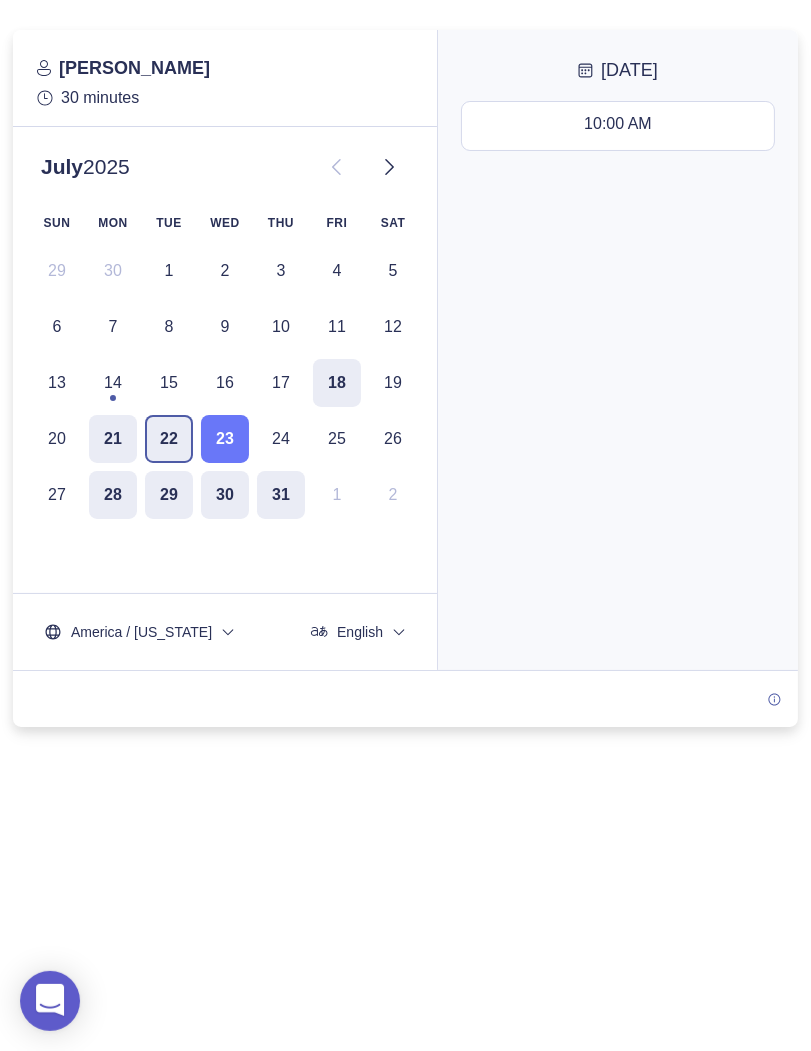 click on "22" at bounding box center (169, 439) 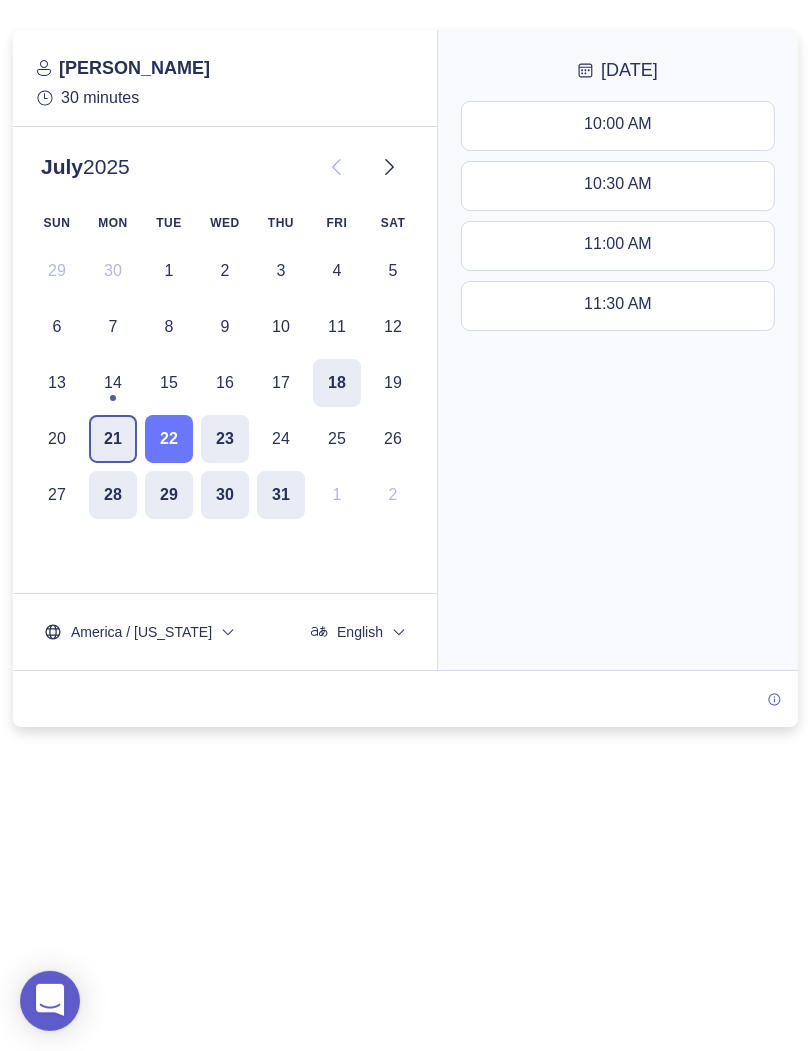 click on "21" at bounding box center (113, 439) 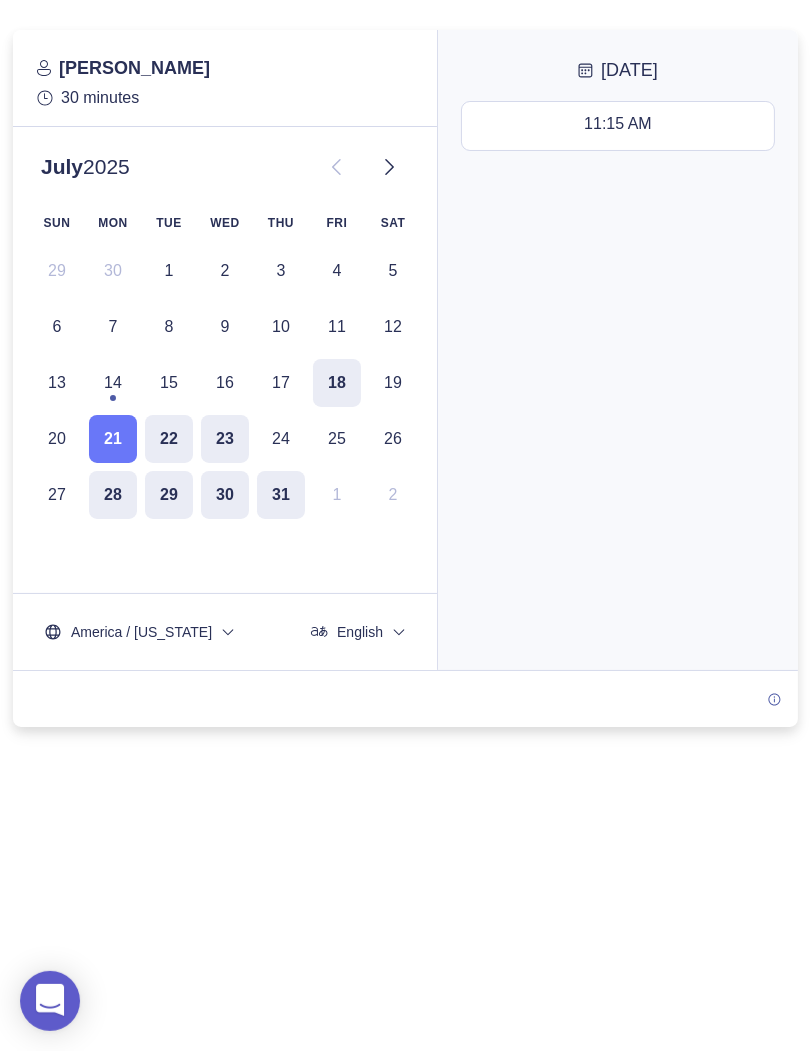 click on "0" at bounding box center [405, 555] 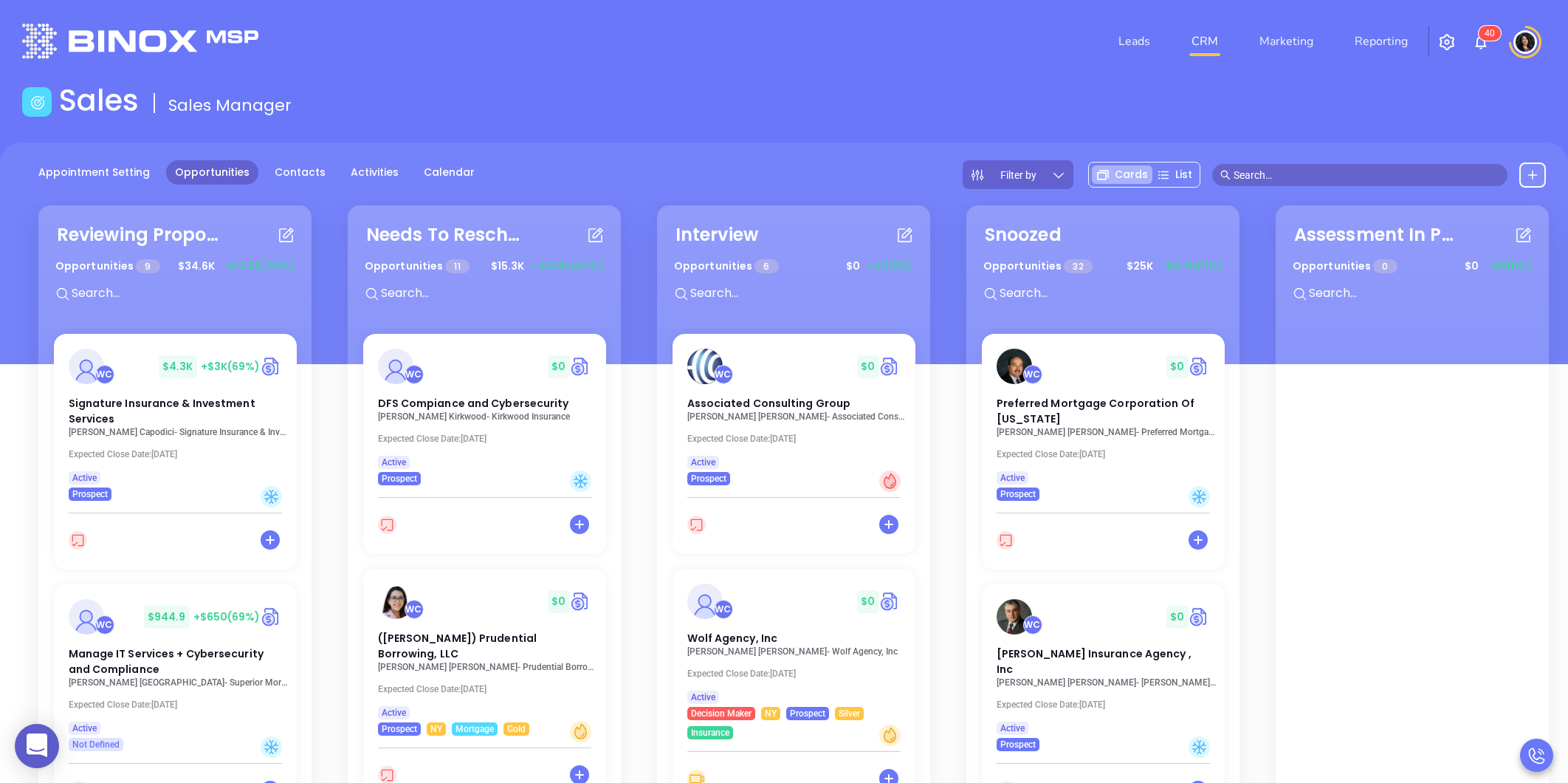 scroll, scrollTop: 0, scrollLeft: 0, axis: both 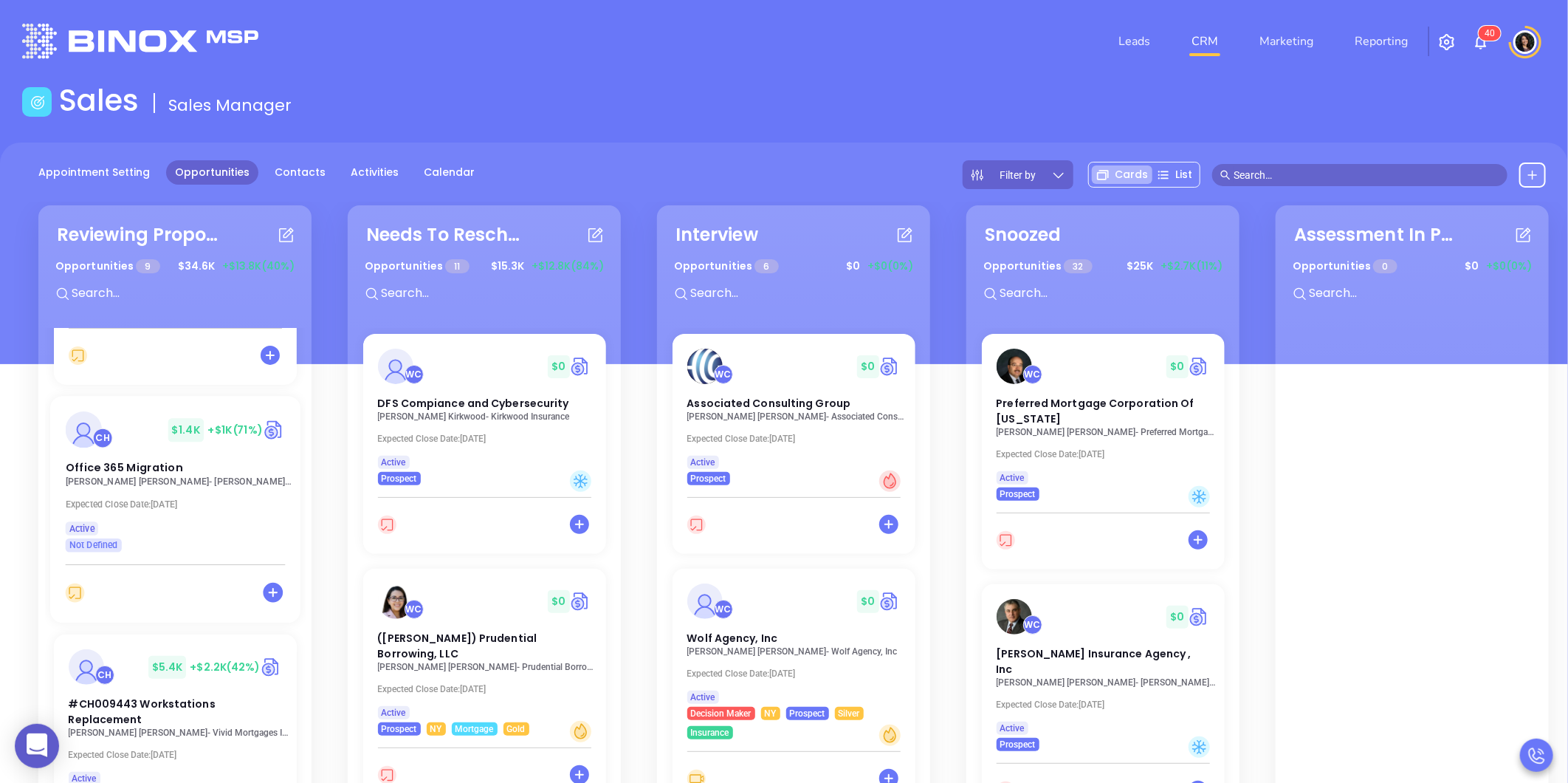 click on "[PERSON_NAME]  -   [PERSON_NAME] & Company Inc." at bounding box center (179, 482) 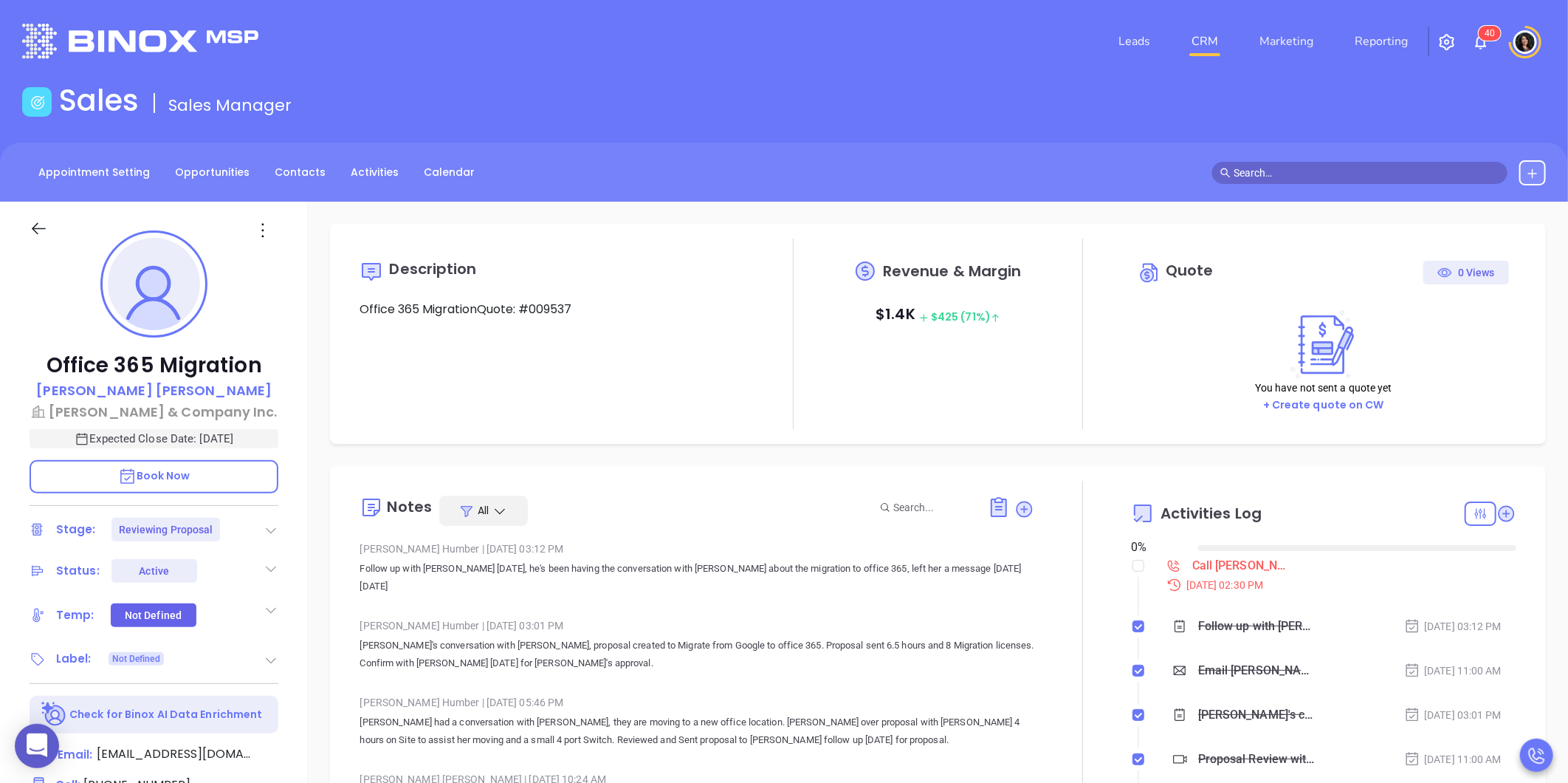 type on "[DATE]" 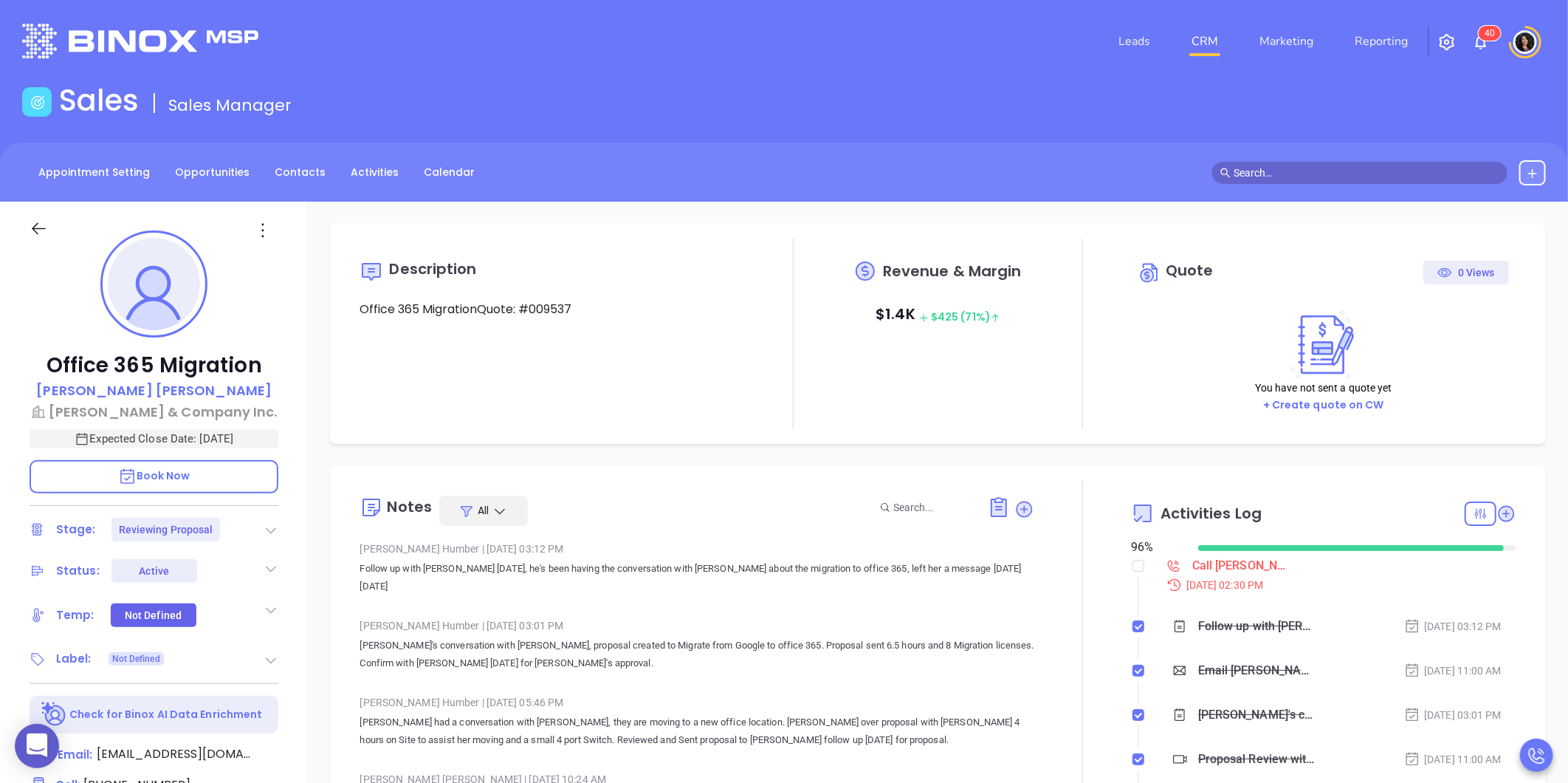 scroll, scrollTop: 429, scrollLeft: 0, axis: vertical 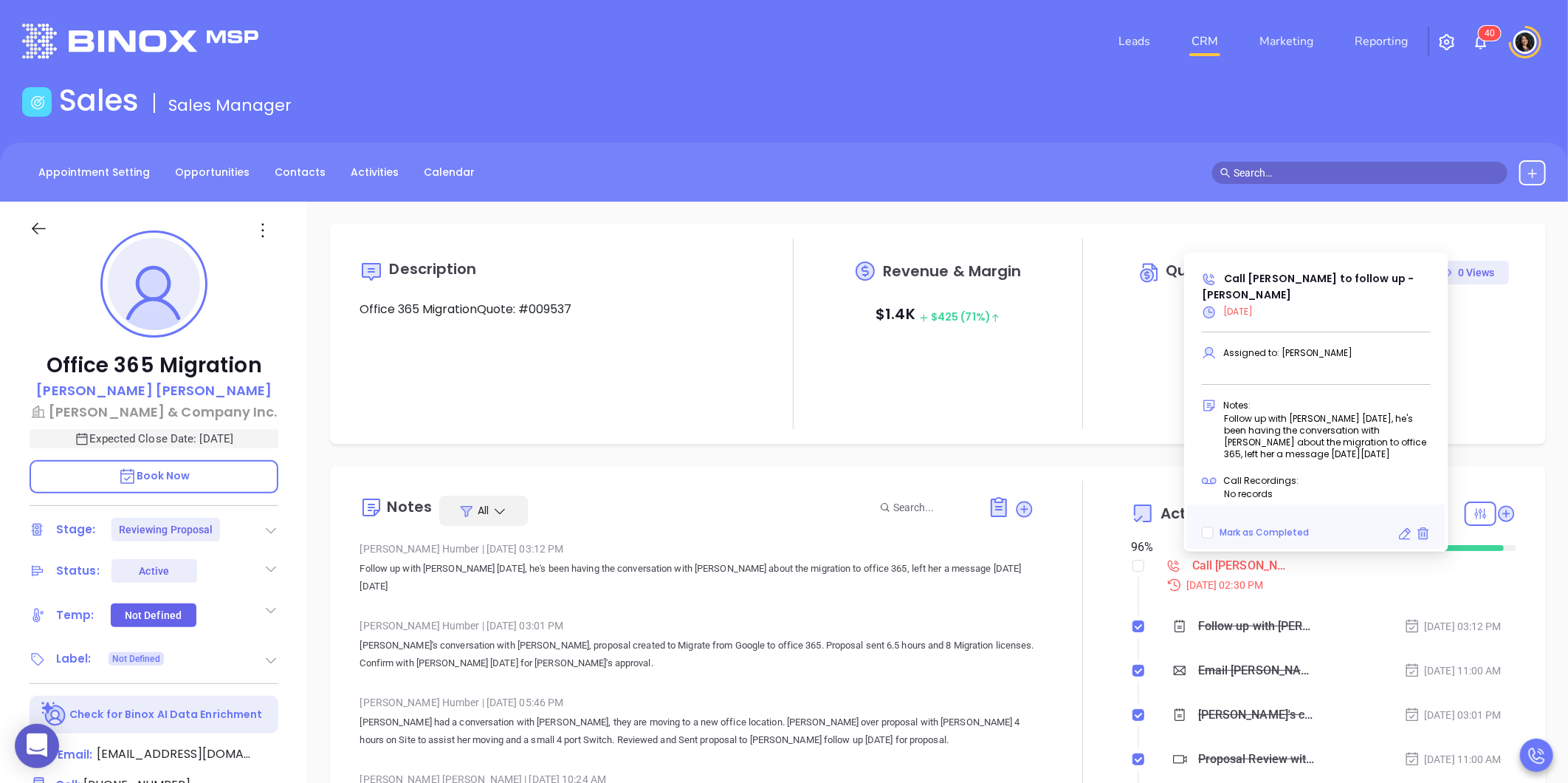 click 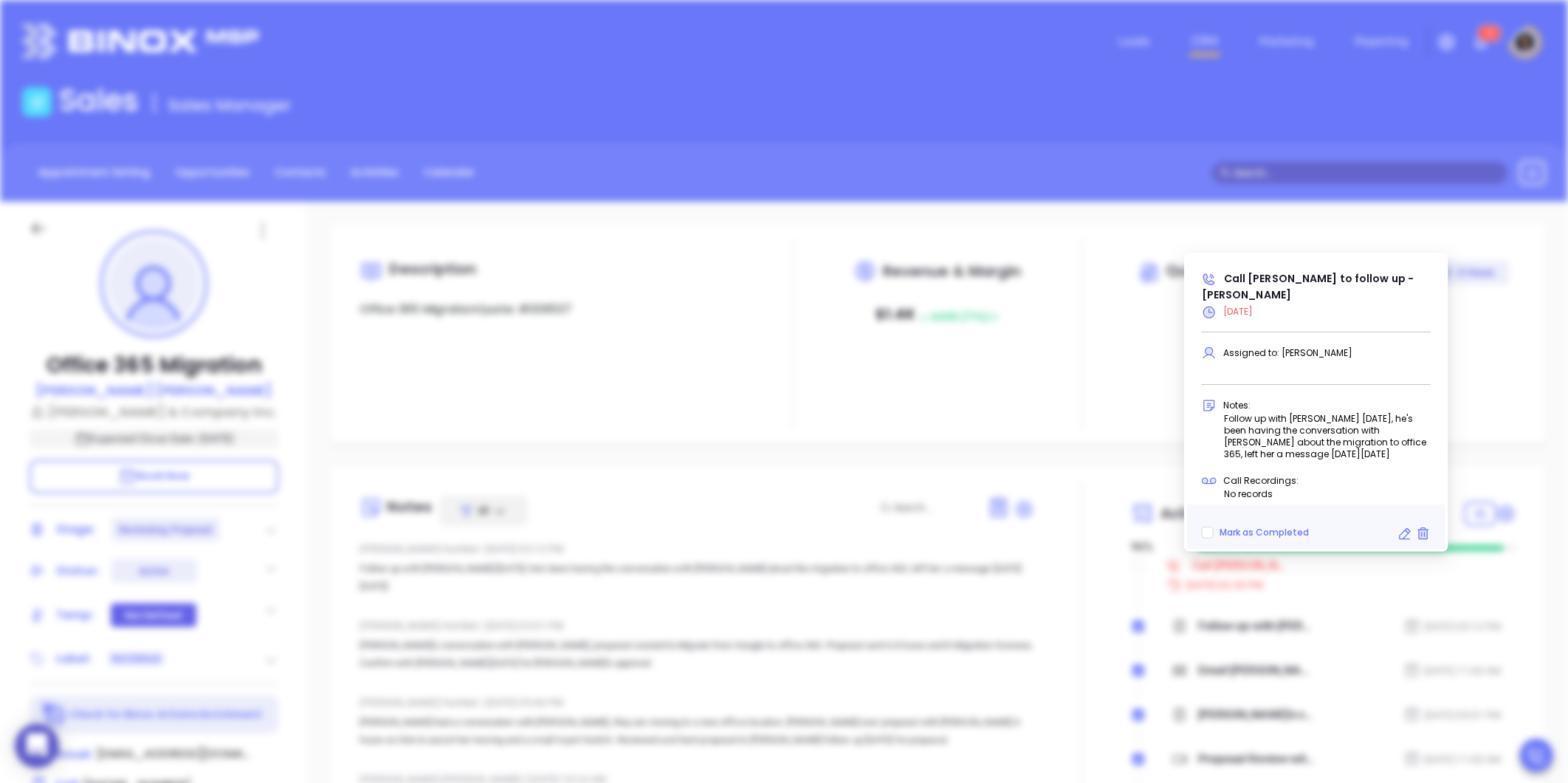 type on "[DATE]" 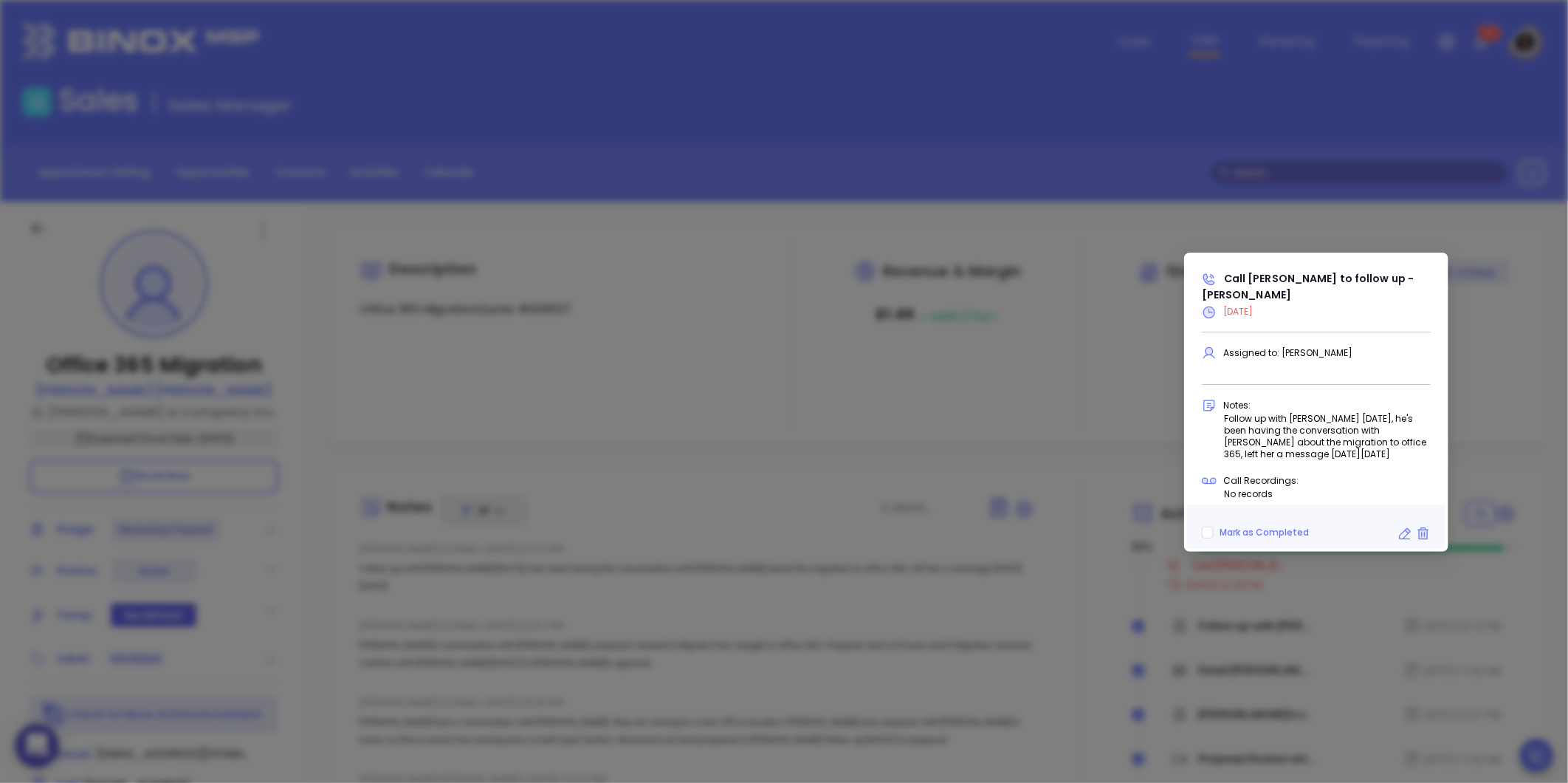 scroll, scrollTop: 467, scrollLeft: 0, axis: vertical 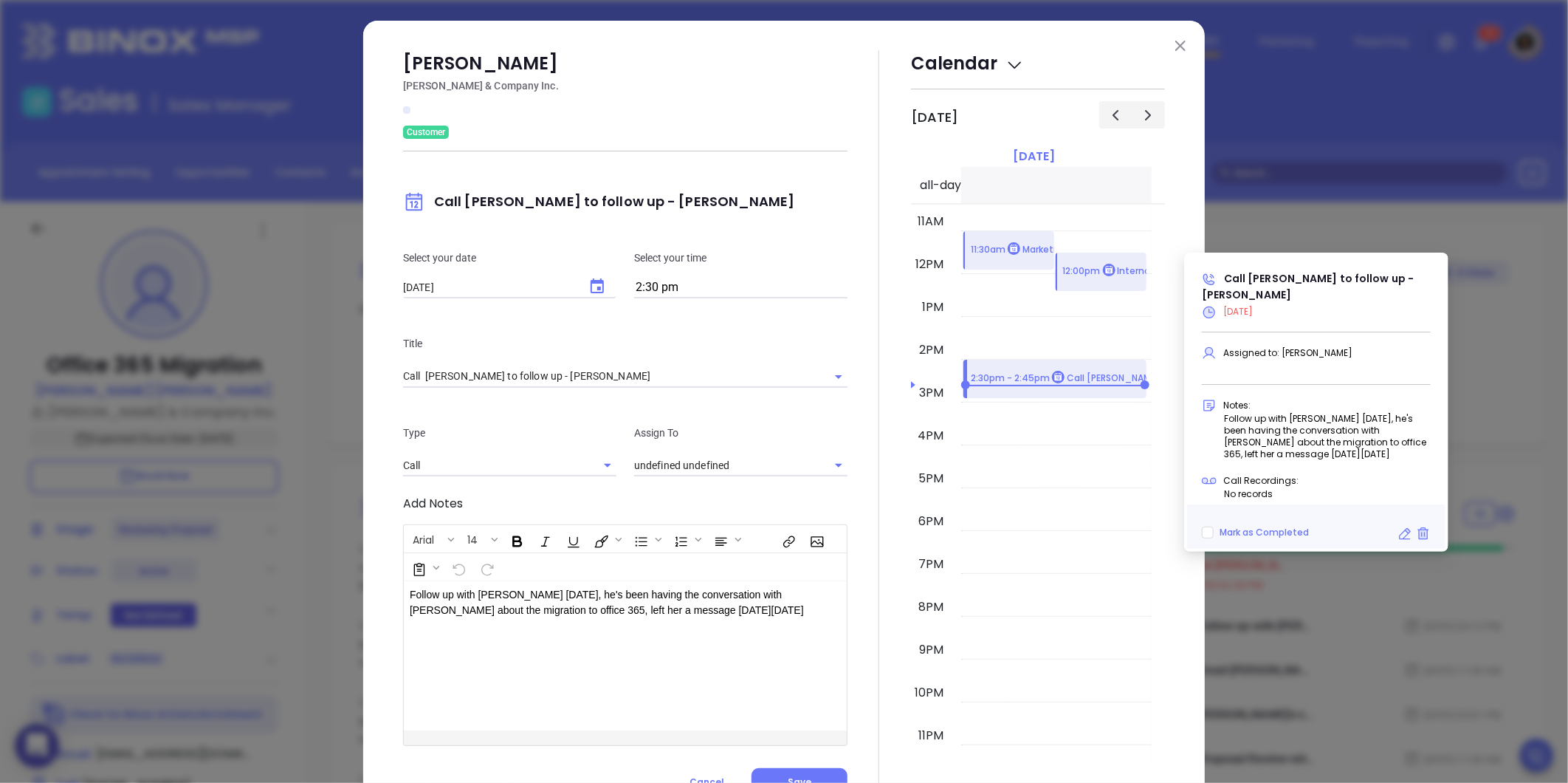 click 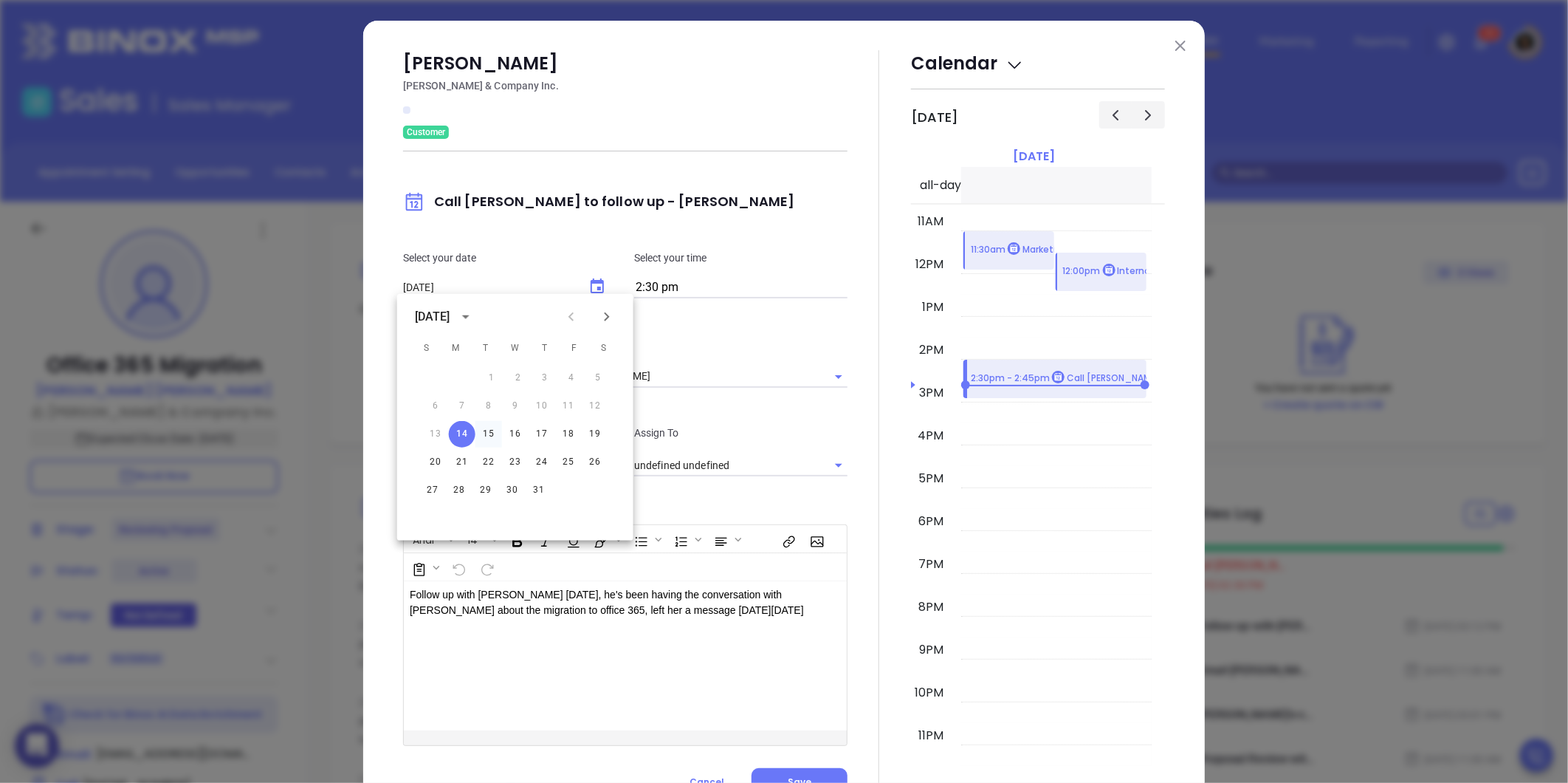 type on "[PERSON_NAME]" 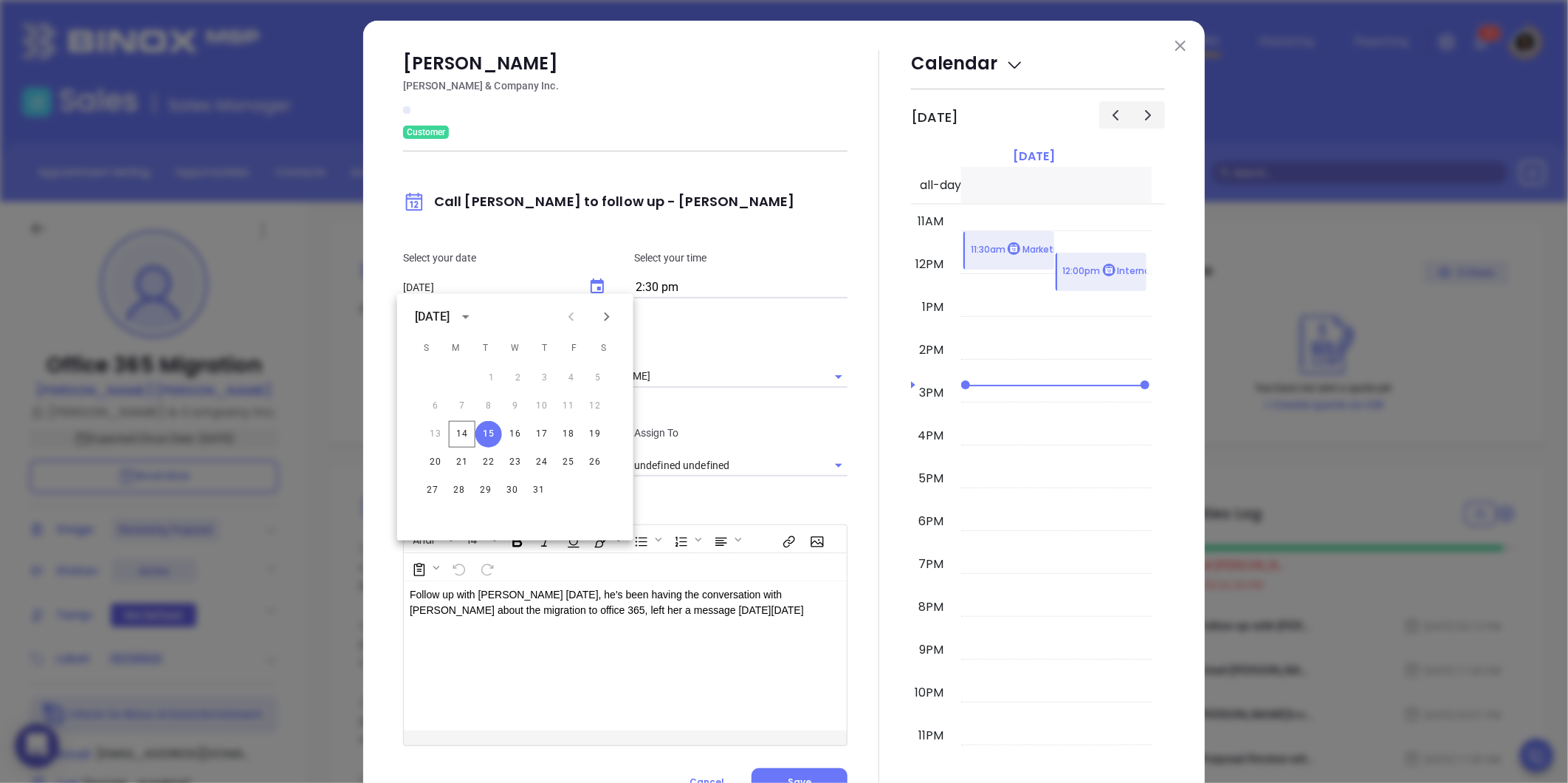 click on "2:30 pm" at bounding box center [740, 288] 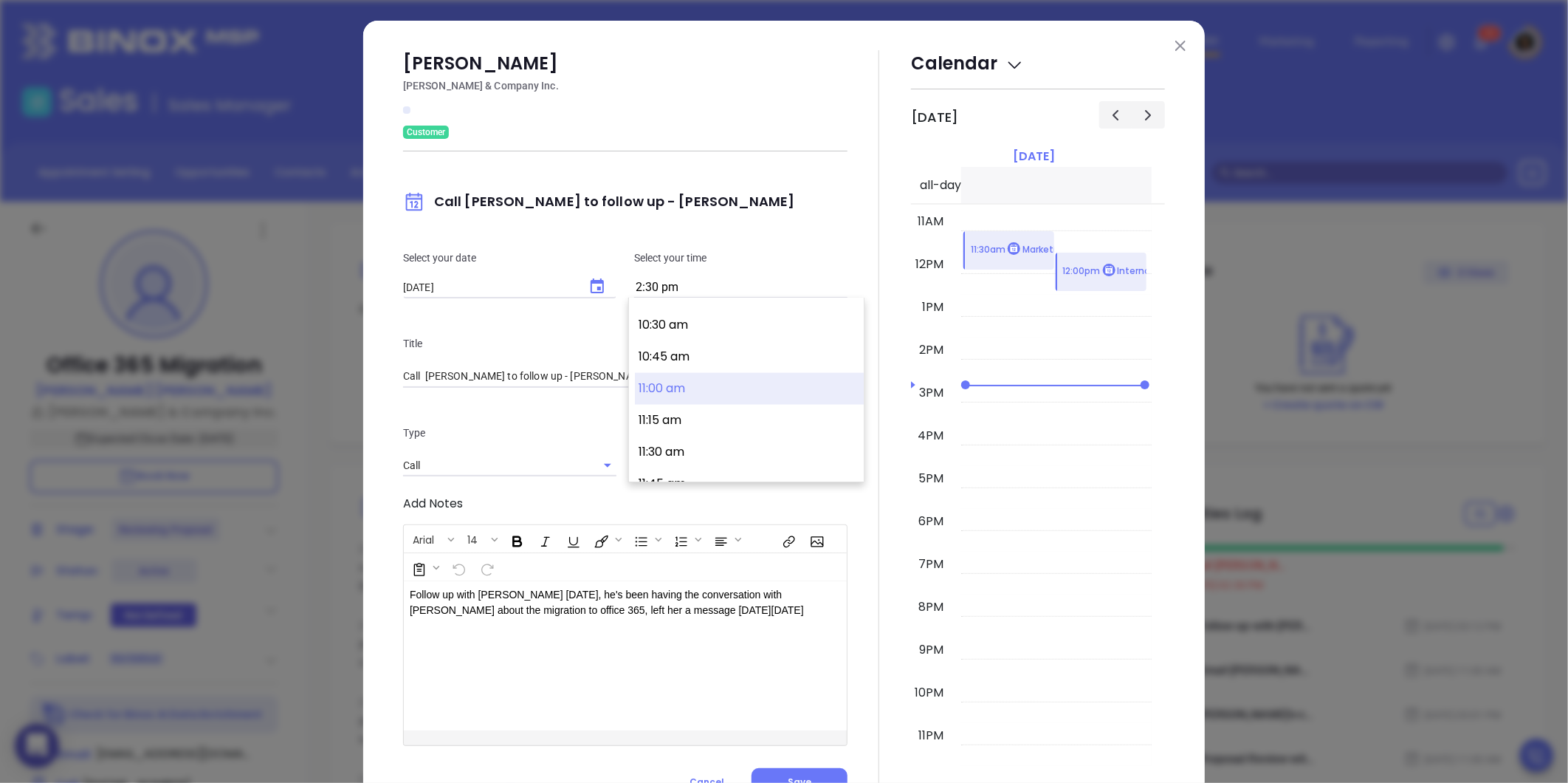type on "[PERSON_NAME]" 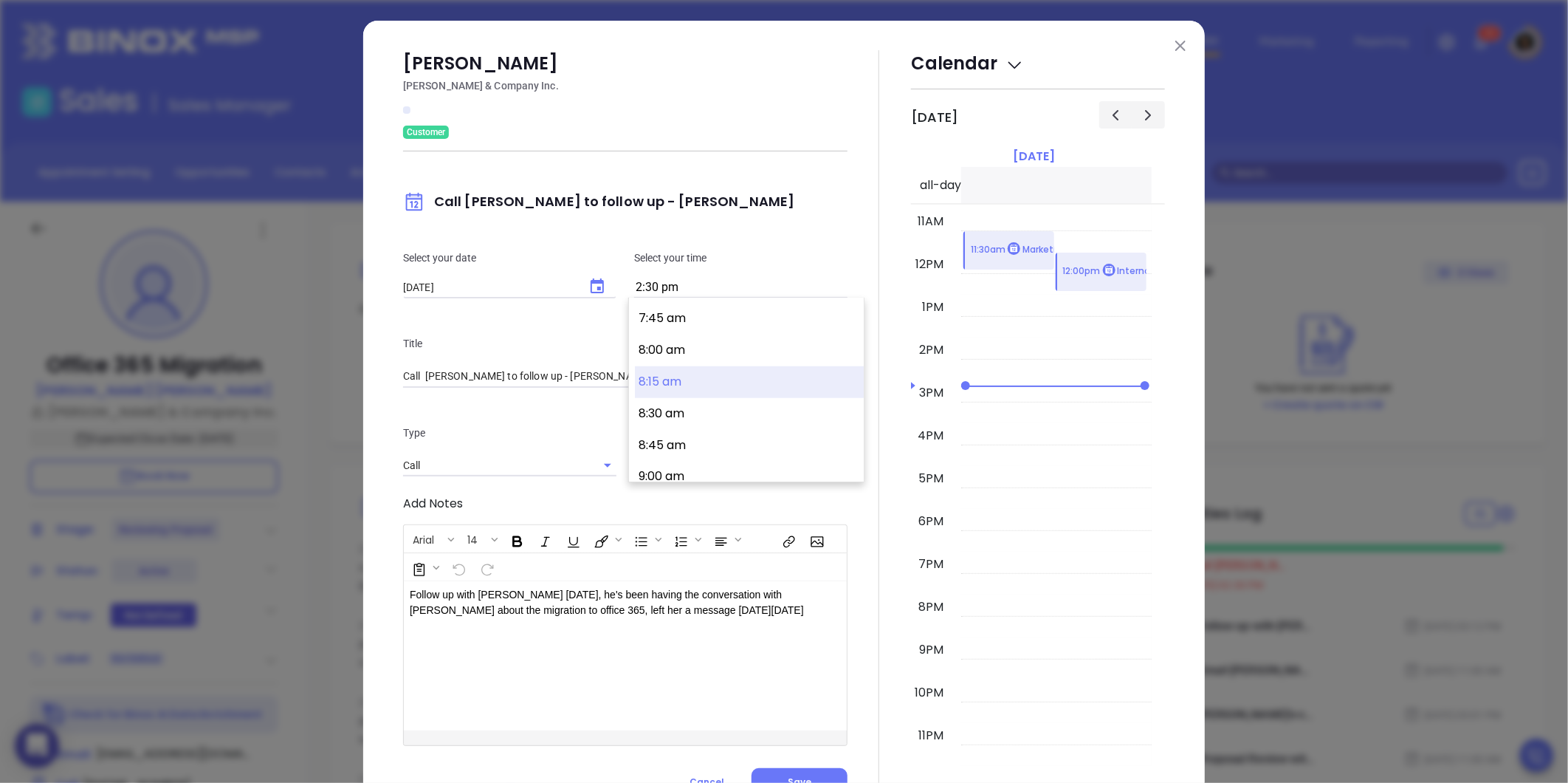scroll, scrollTop: 1072, scrollLeft: 0, axis: vertical 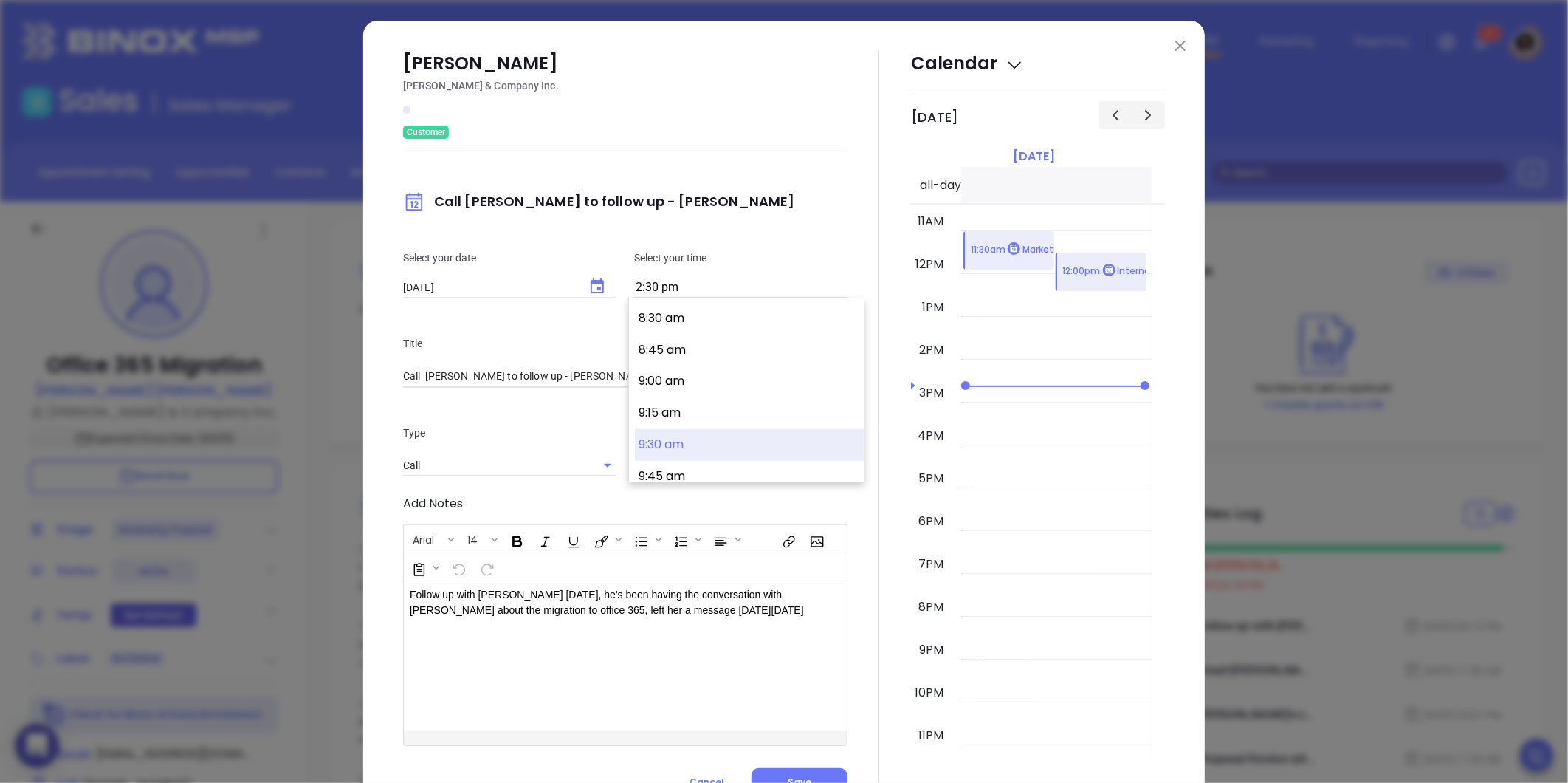 click on "9:30 am" at bounding box center [749, 445] 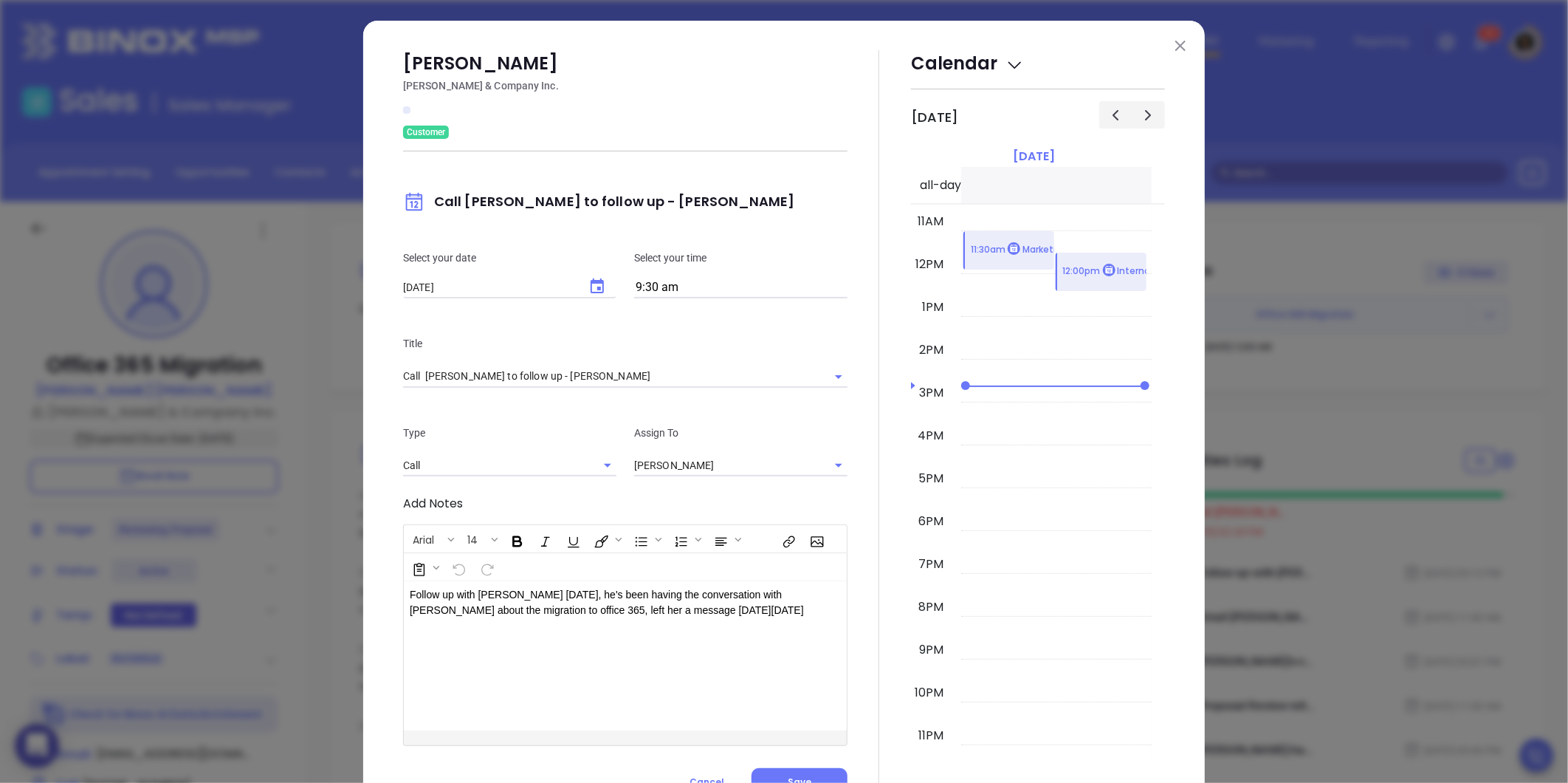 scroll, scrollTop: 64, scrollLeft: 0, axis: vertical 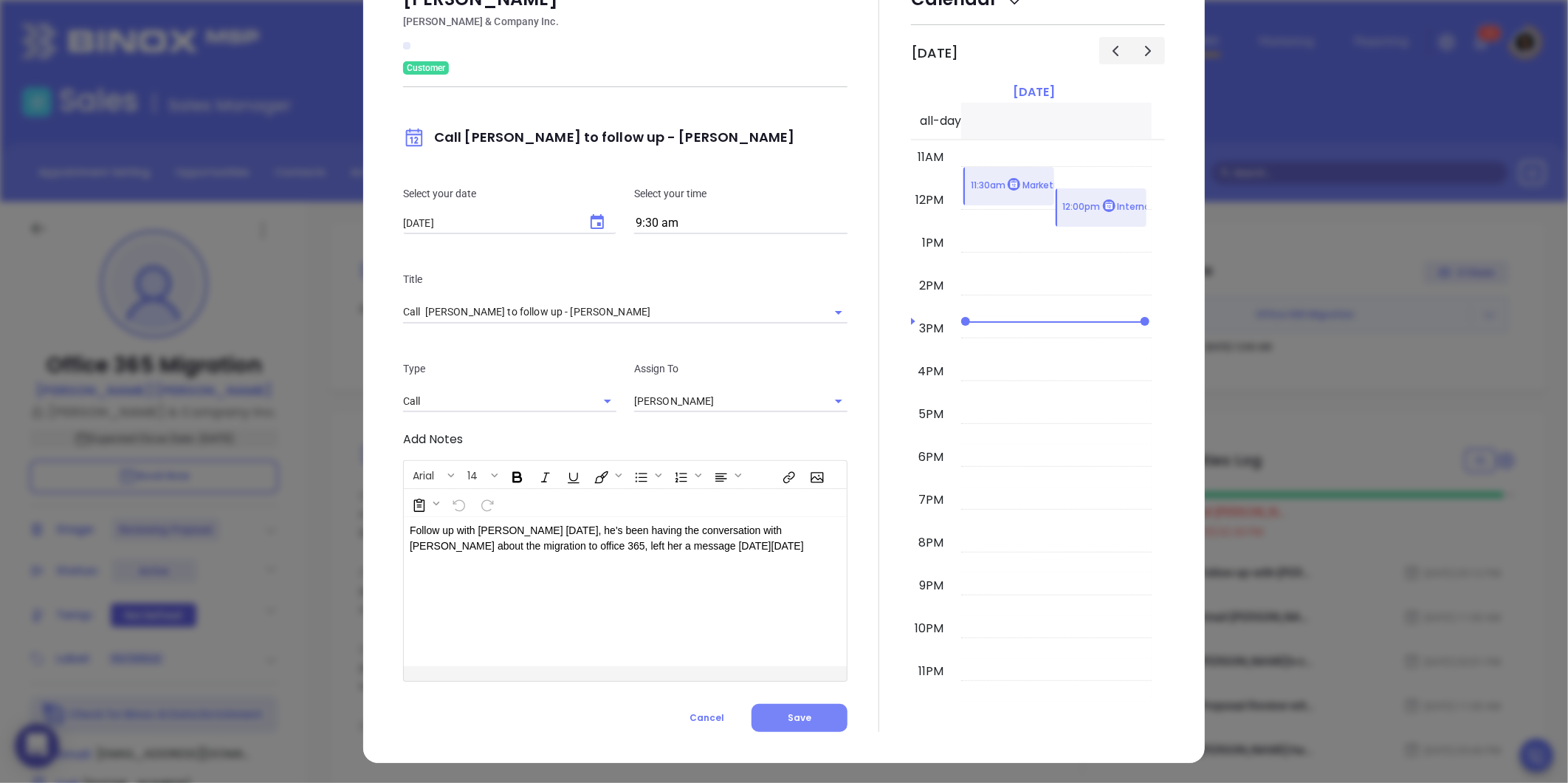click on "Save" at bounding box center [800, 718] 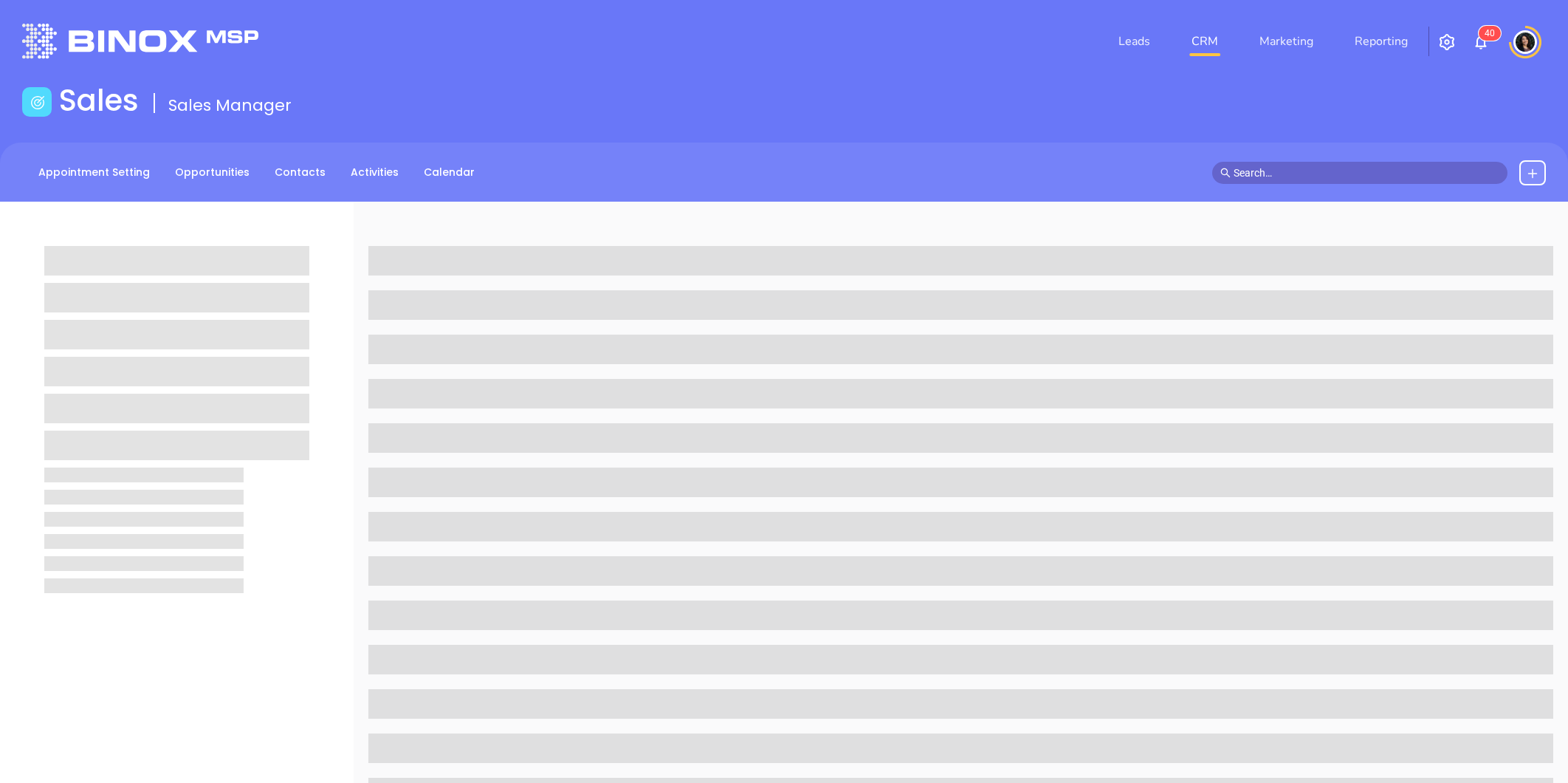 scroll, scrollTop: 0, scrollLeft: 0, axis: both 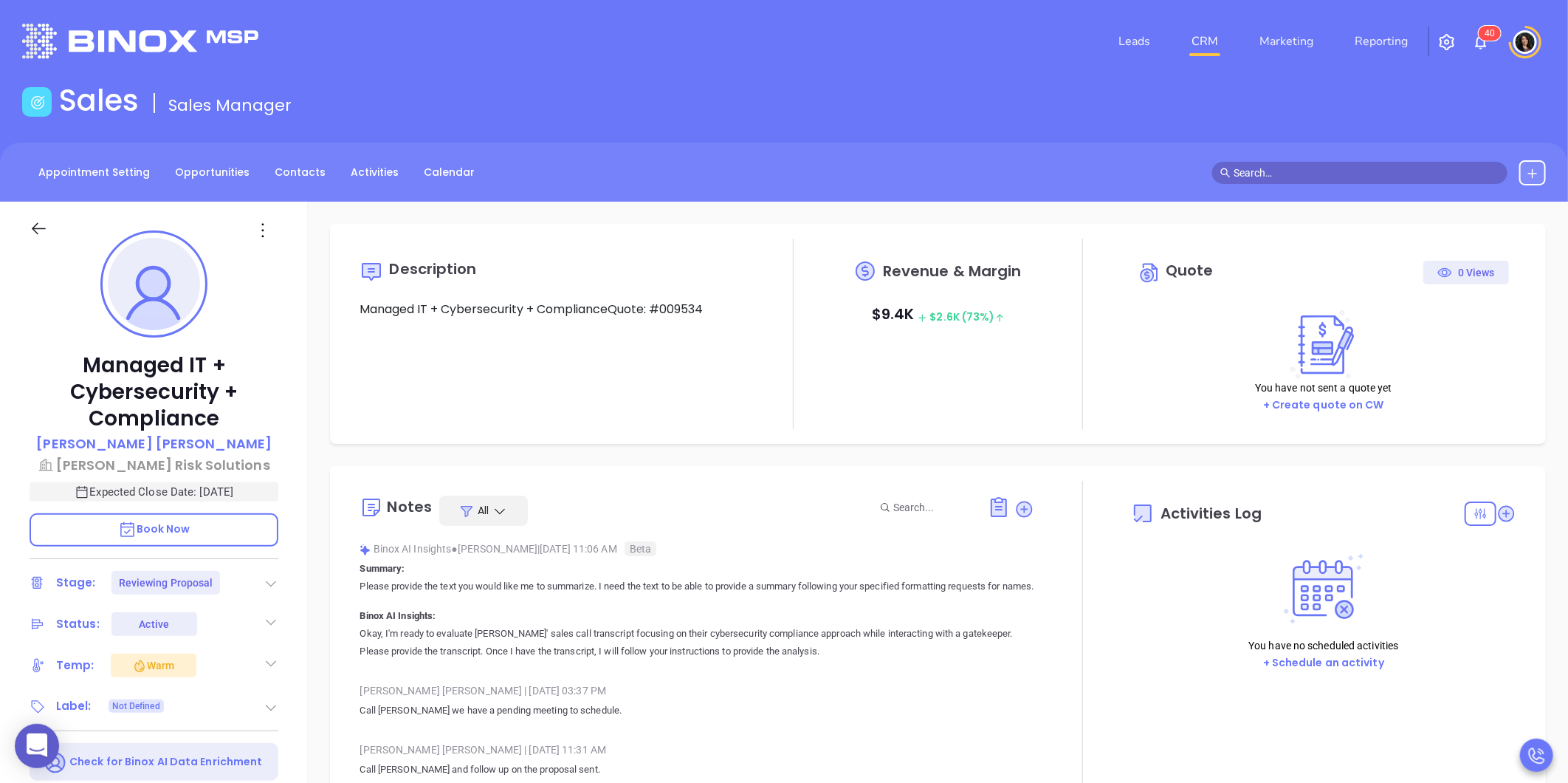 type on "[DATE]" 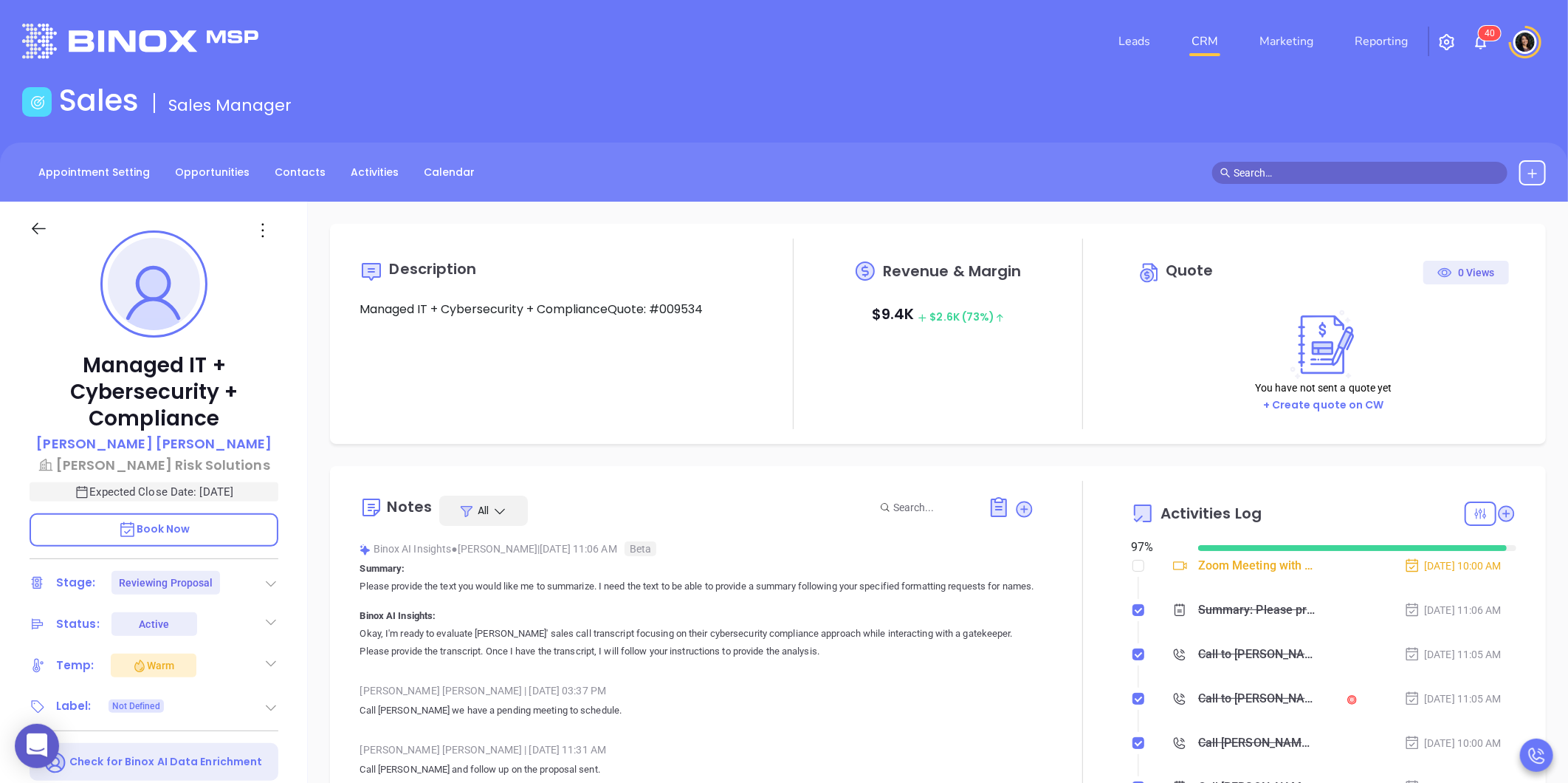 type on "[PERSON_NAME]" 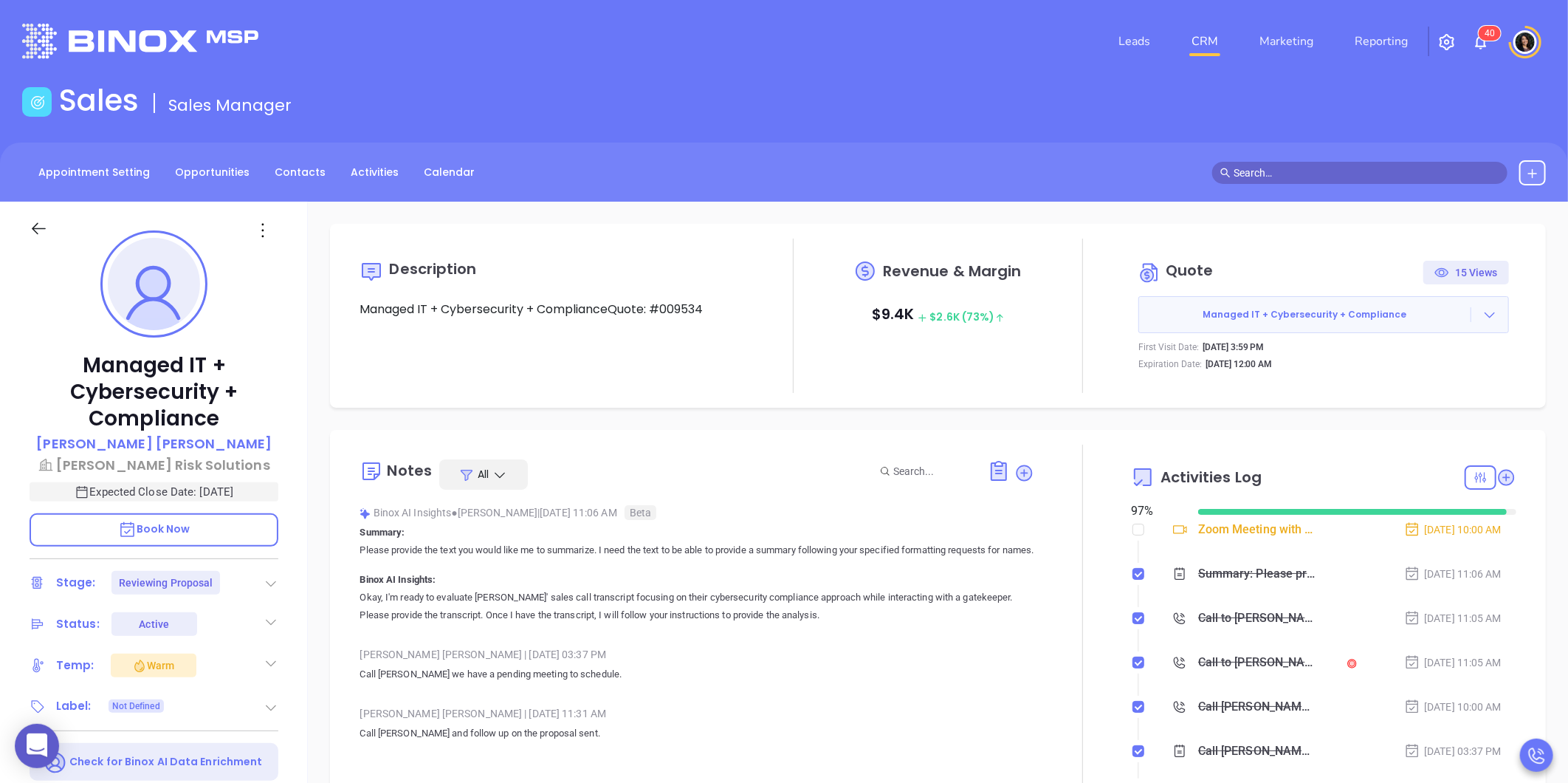 scroll, scrollTop: 429, scrollLeft: 0, axis: vertical 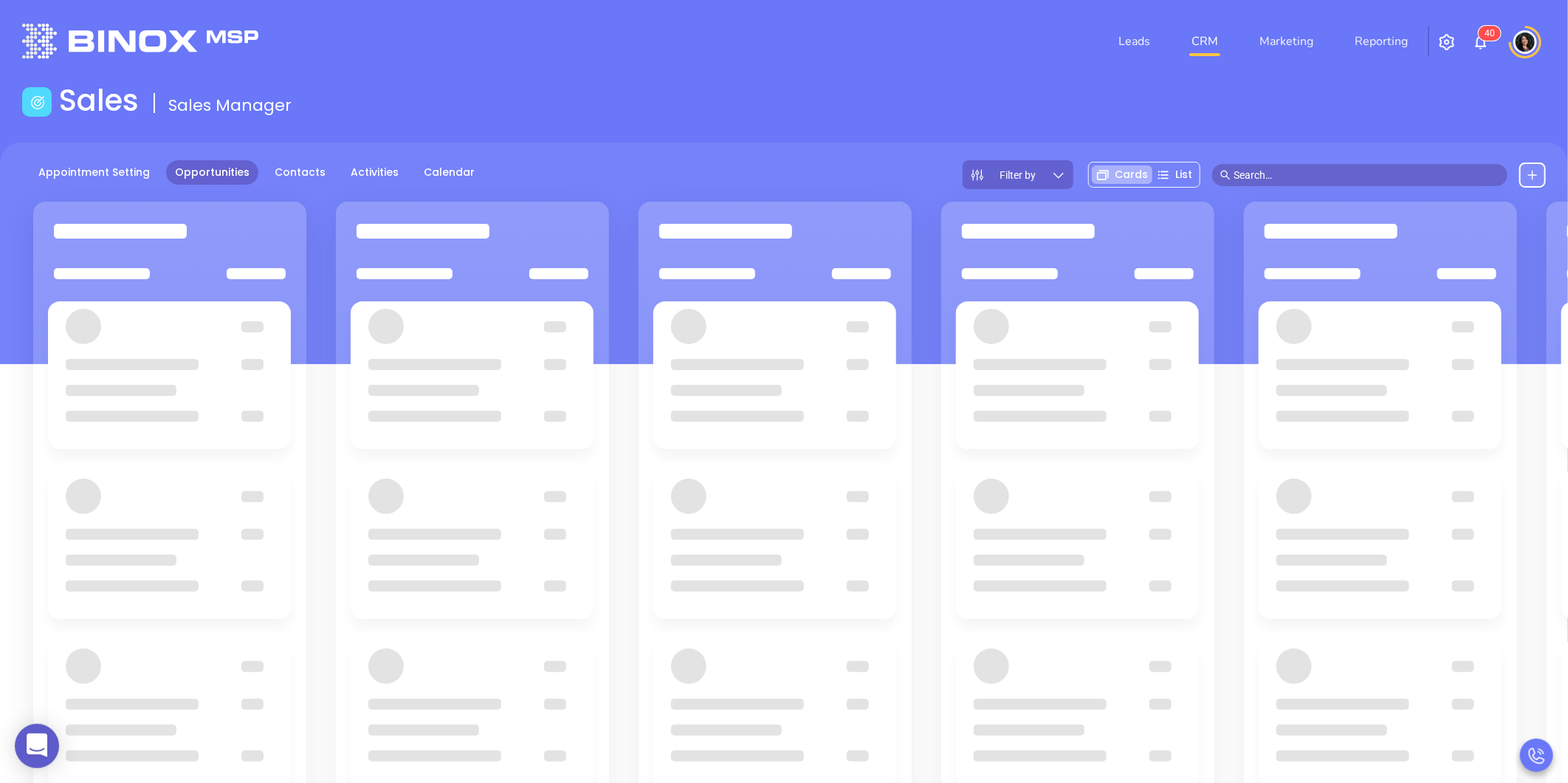 click on "Sales Sales Manager Appointment Setting Opportunities Contacts Activities Calendar Filter by Cards List Call Now Call To +1 ​ 1     2 ABC 3 DEF 4 GHI 5 JKL 6 MNO 7 PQRS 8 TUV 9 WXYZ *     0 + #     Call" at bounding box center (784, 522) 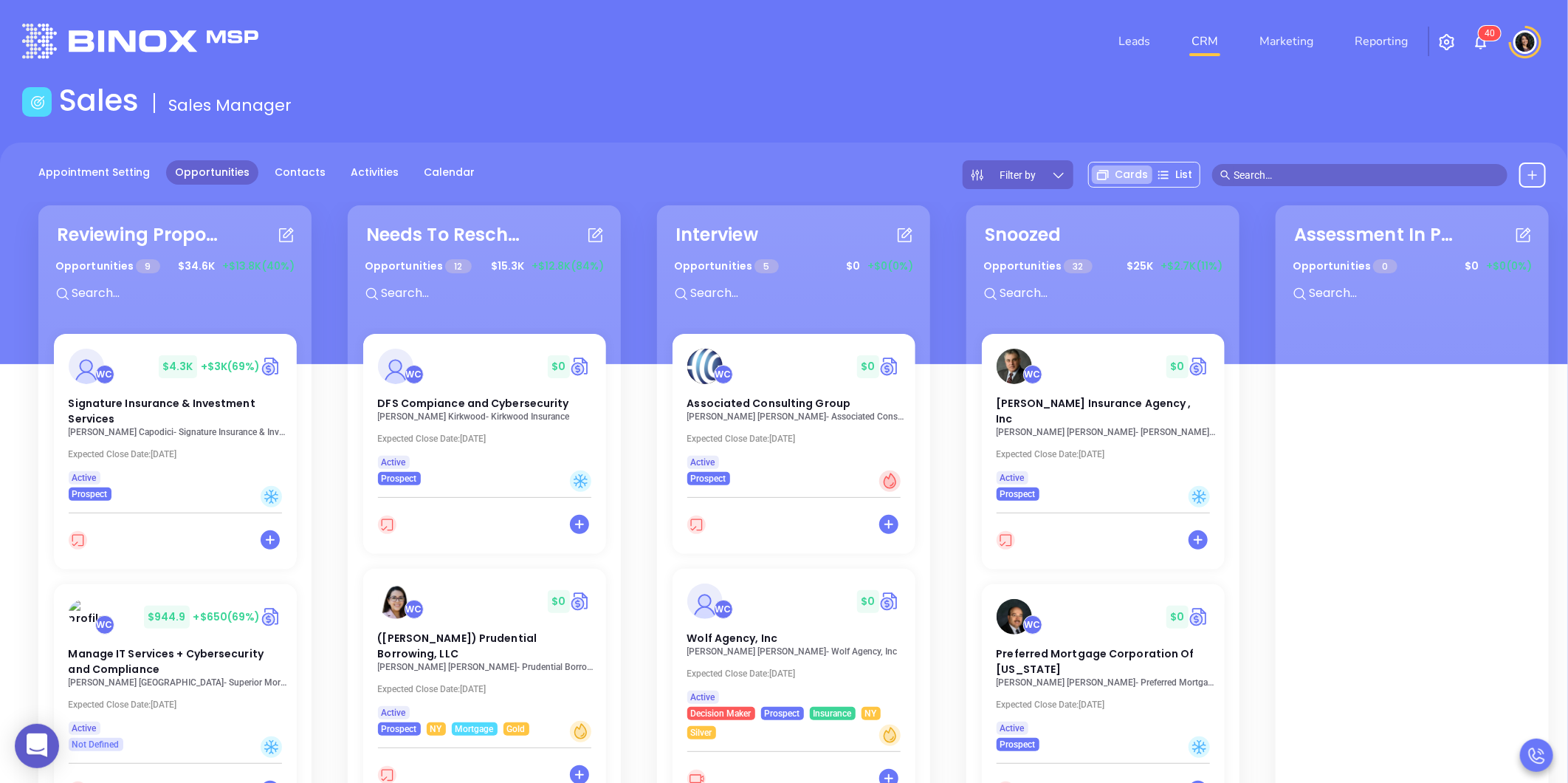 scroll, scrollTop: 994, scrollLeft: 0, axis: vertical 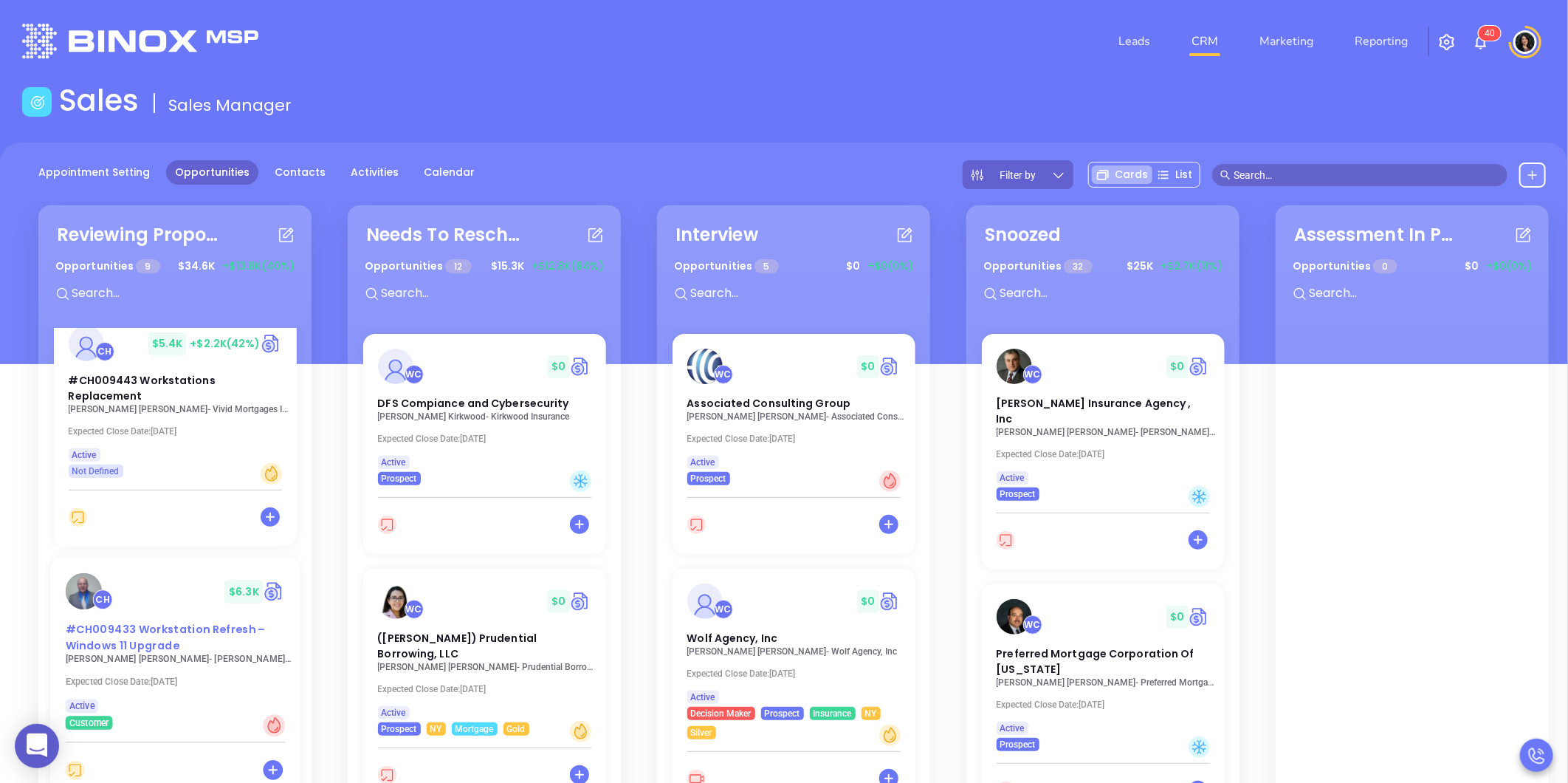 click on "#CH009433 Workstation Refresh – Windows 11 Upgrade" at bounding box center (165, 637) 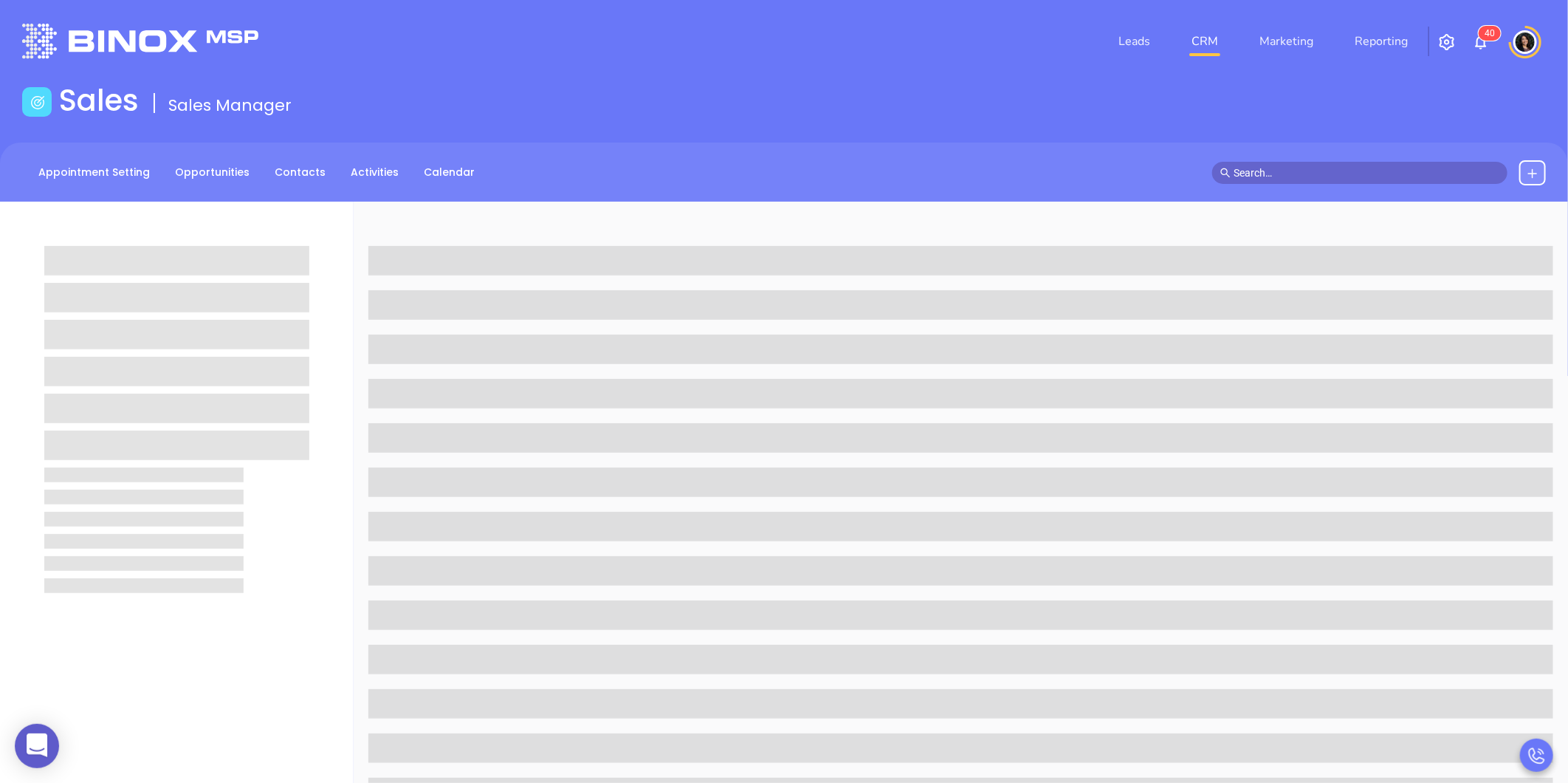 click on "4" at bounding box center (1487, 33) 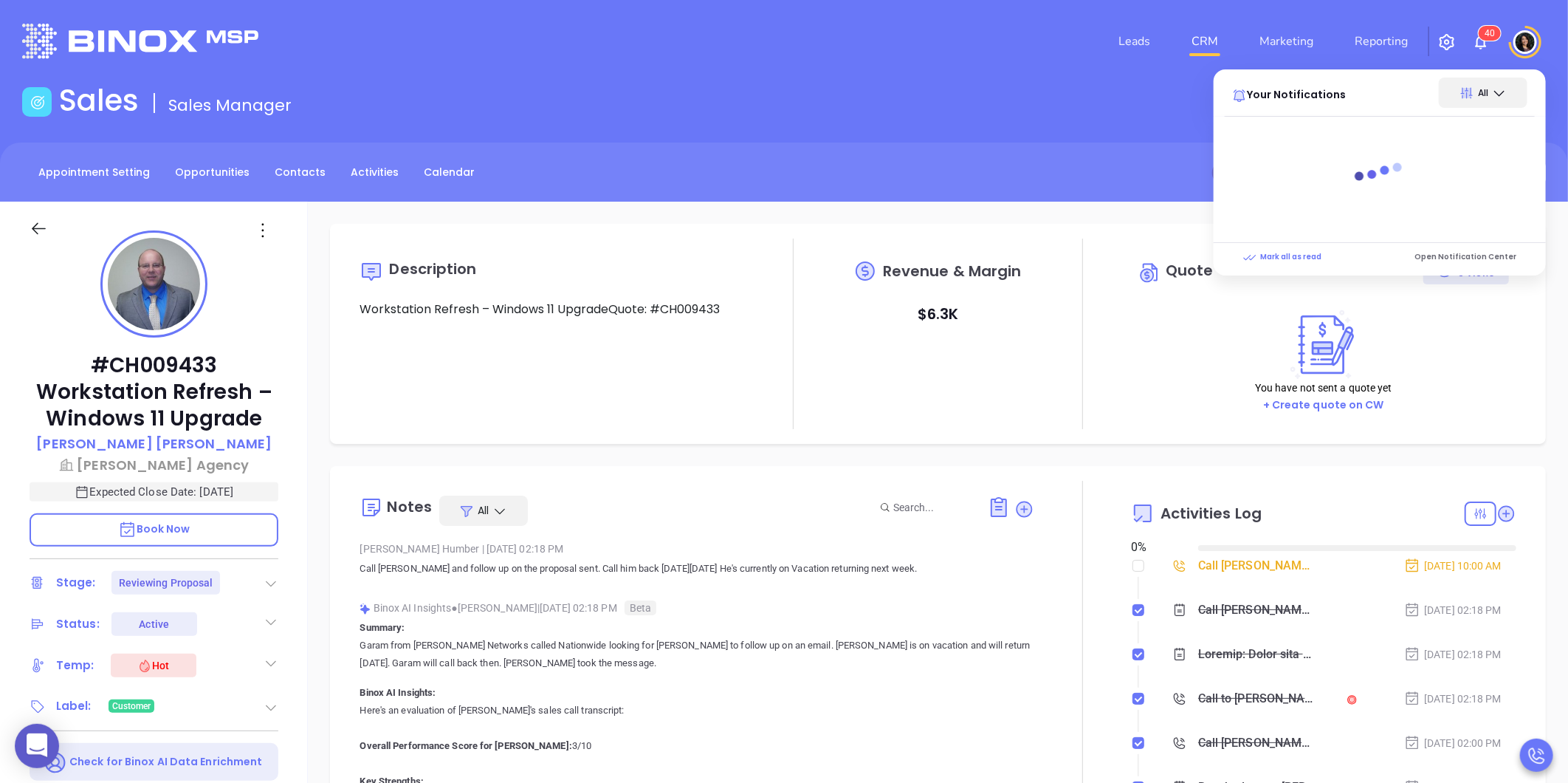 type on "[DATE]" 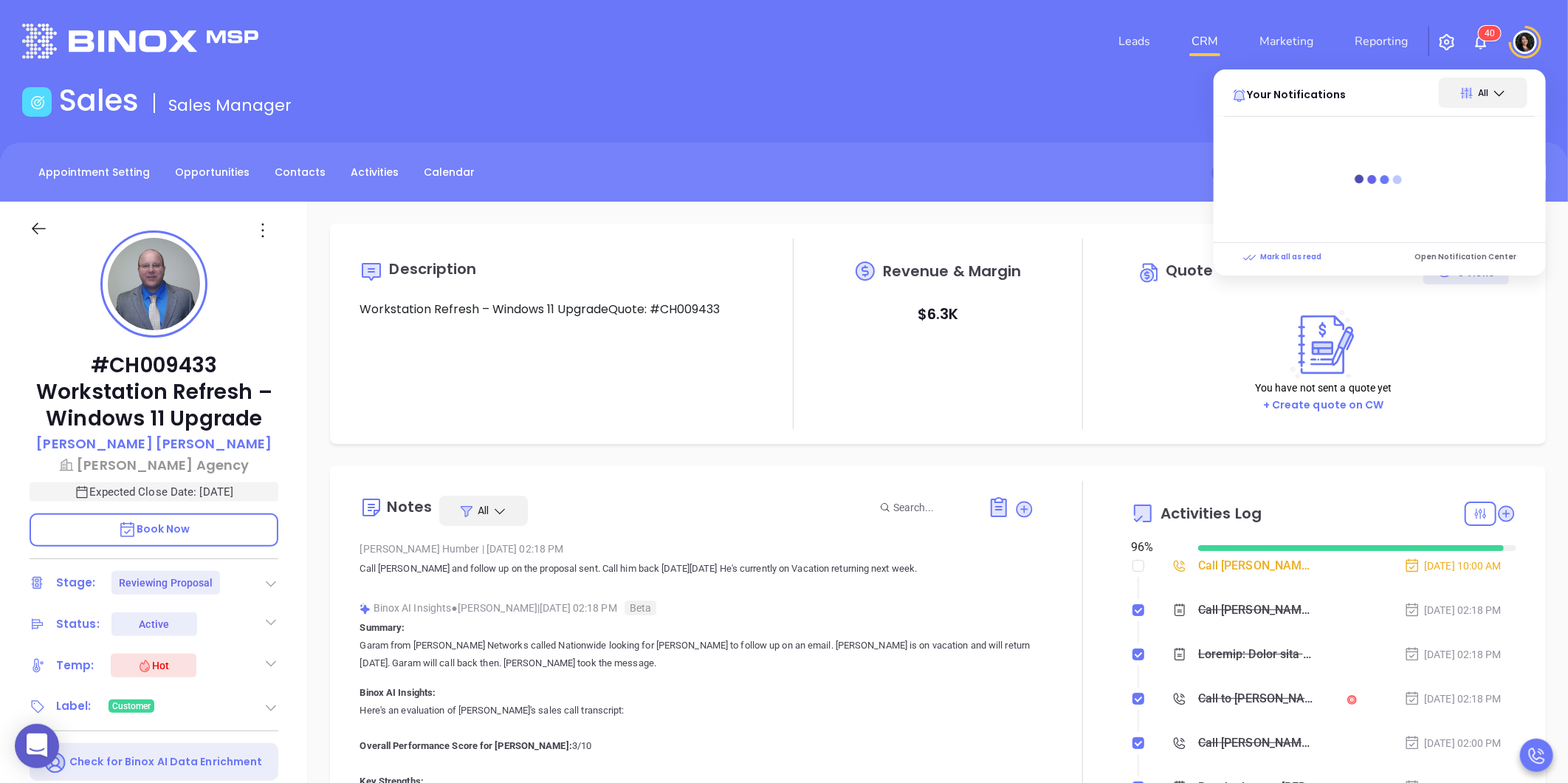 scroll, scrollTop: 429, scrollLeft: 0, axis: vertical 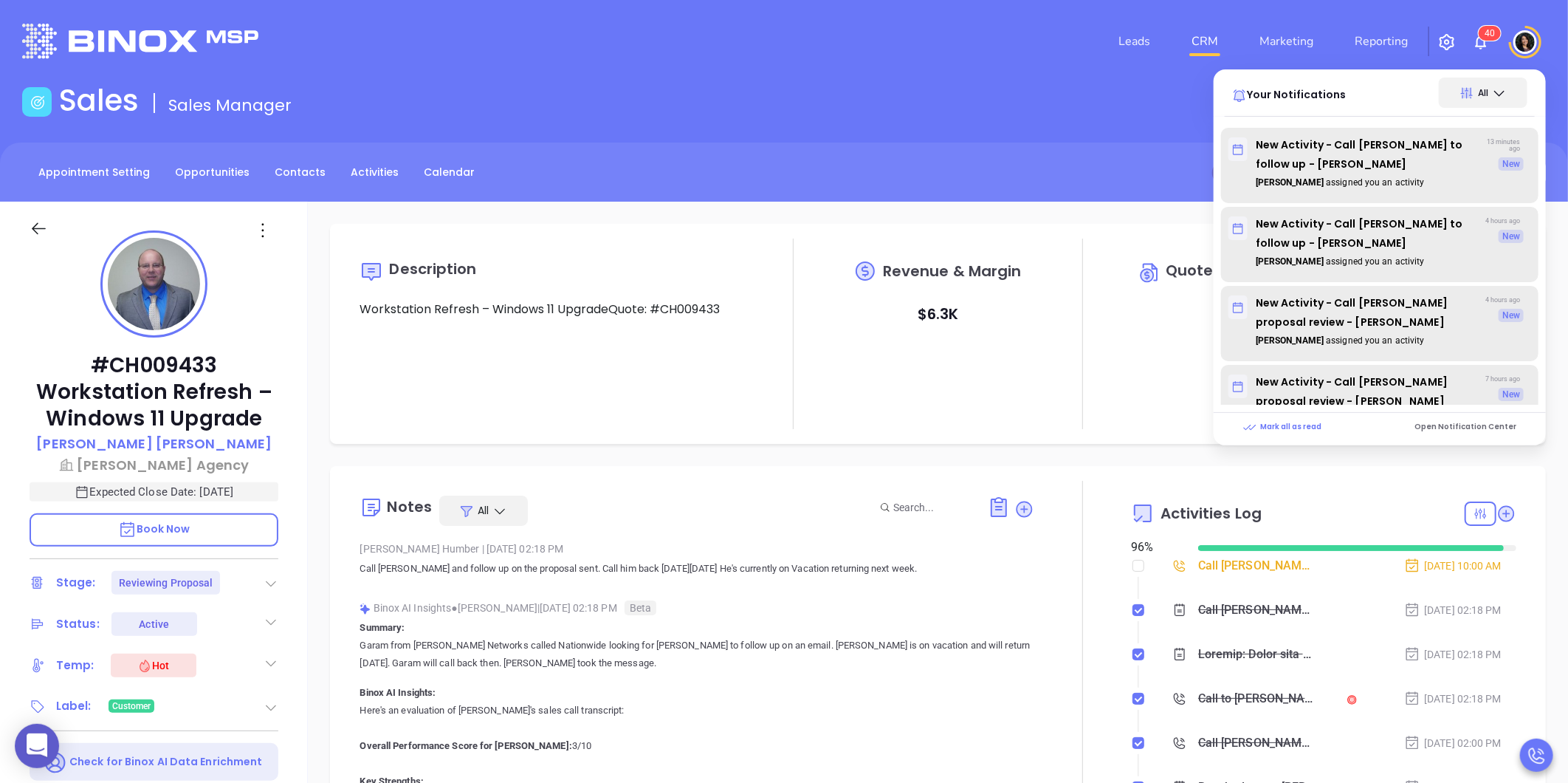 type on "[PERSON_NAME]" 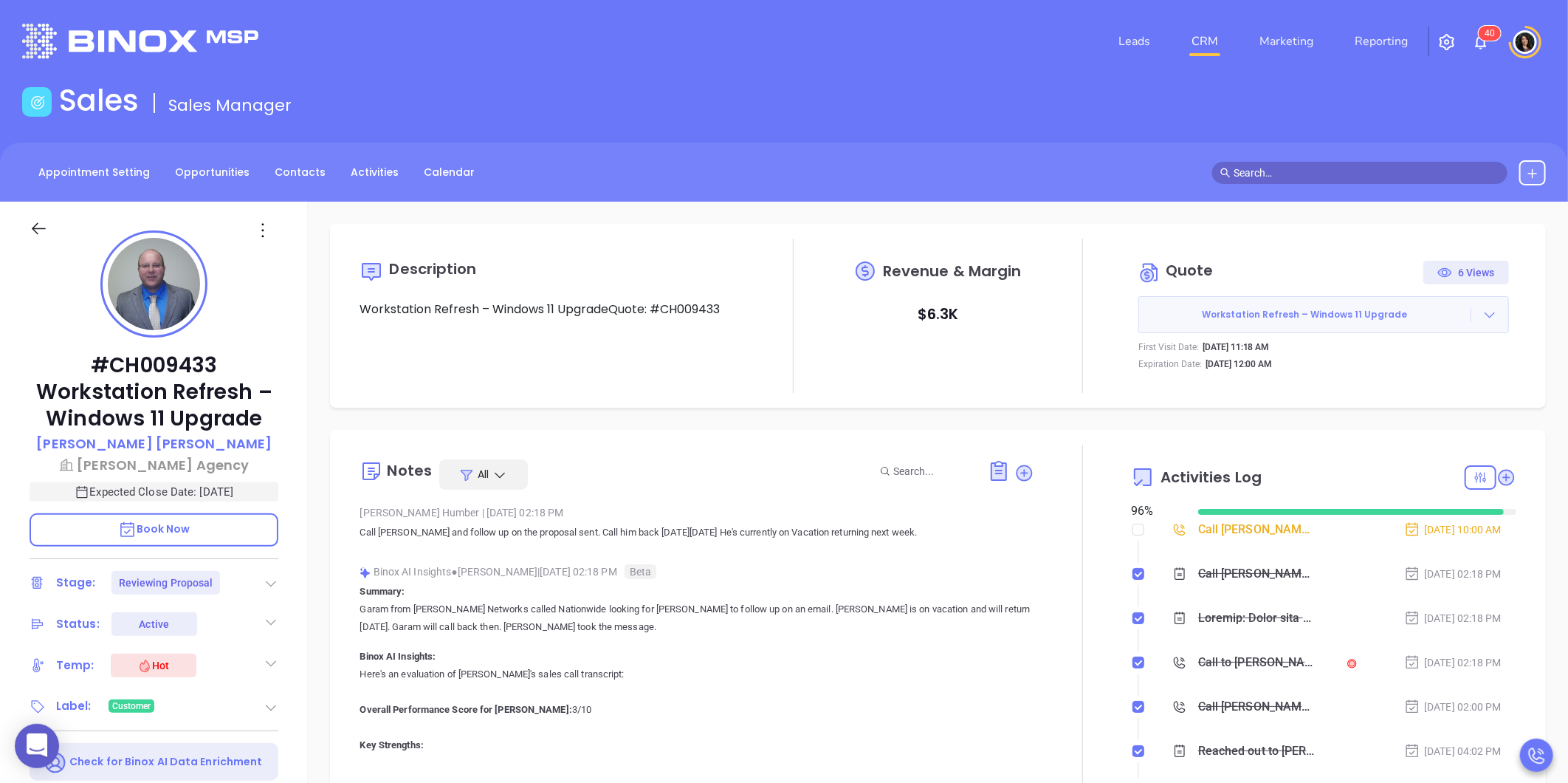 click 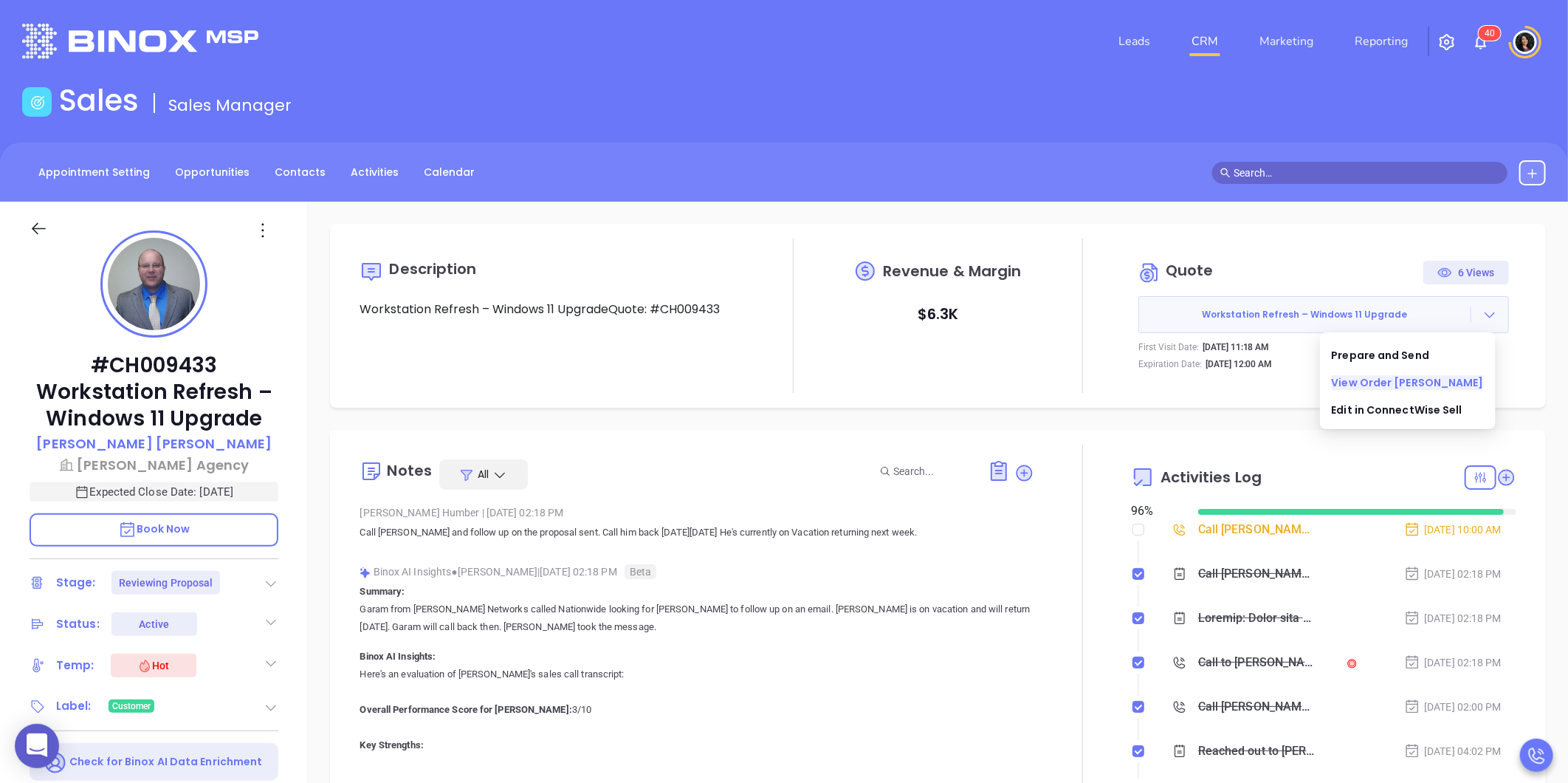 click on "View Order Porter" at bounding box center [1408, 383] 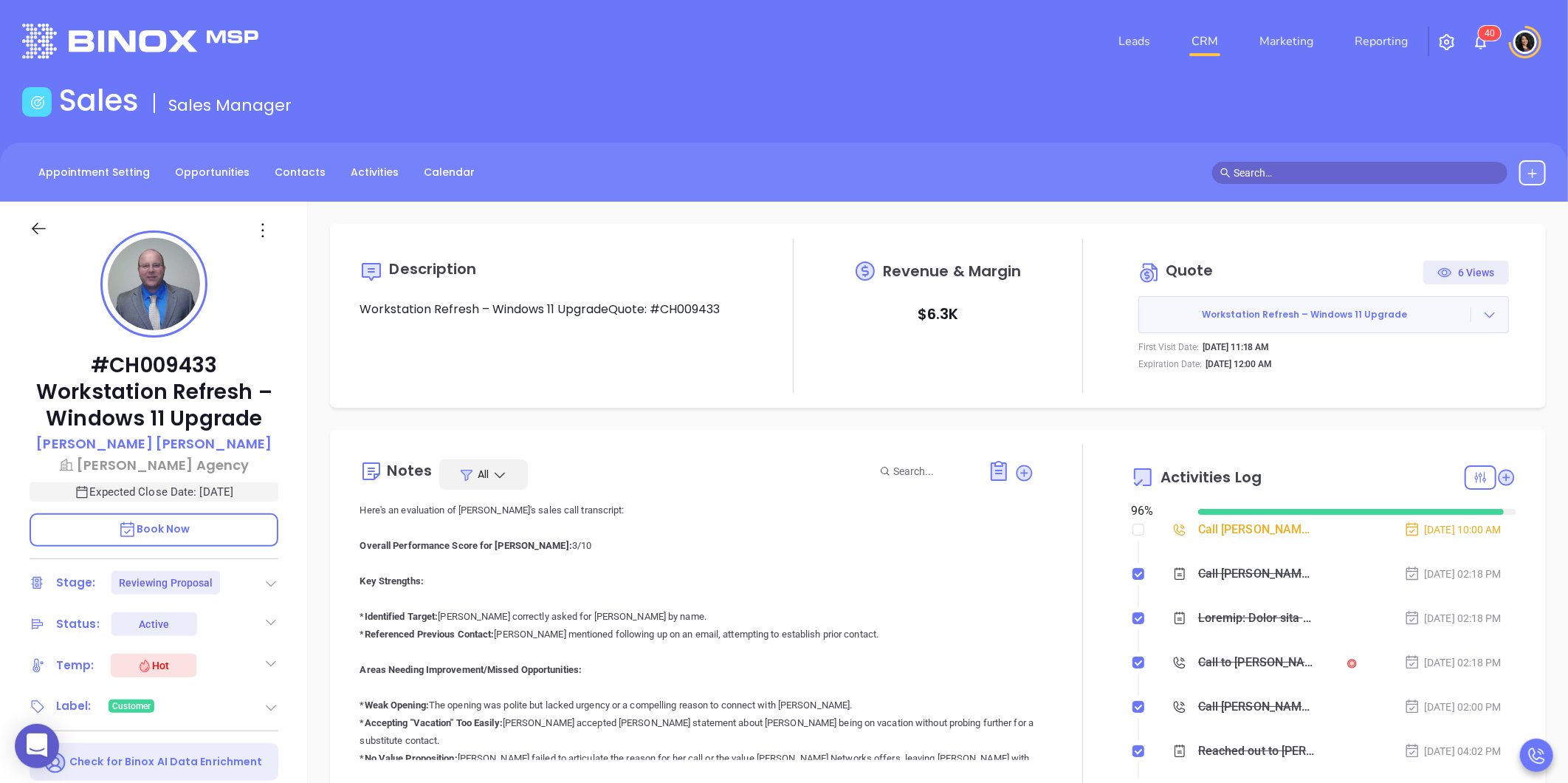 scroll, scrollTop: 0, scrollLeft: 0, axis: both 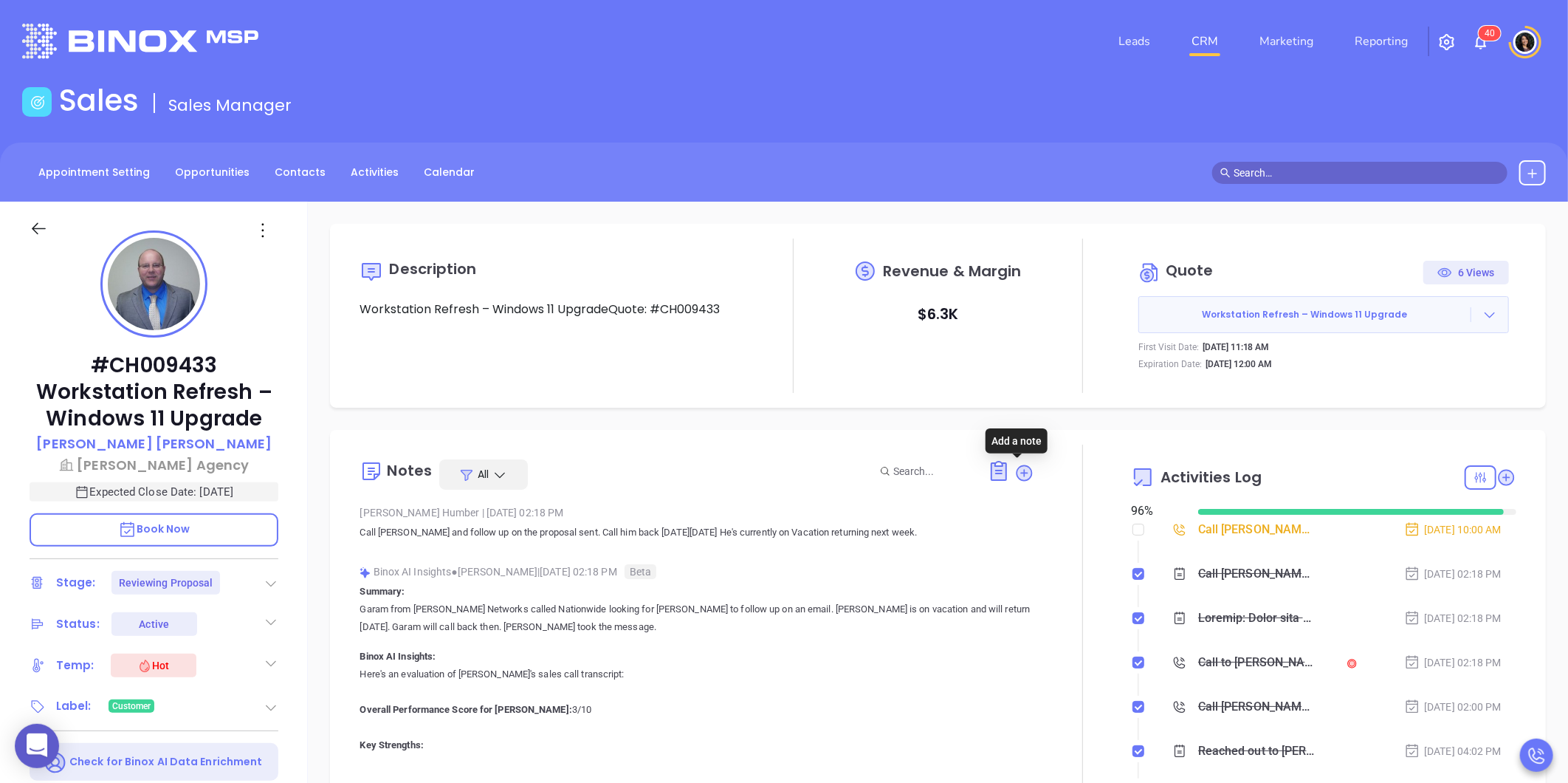 click 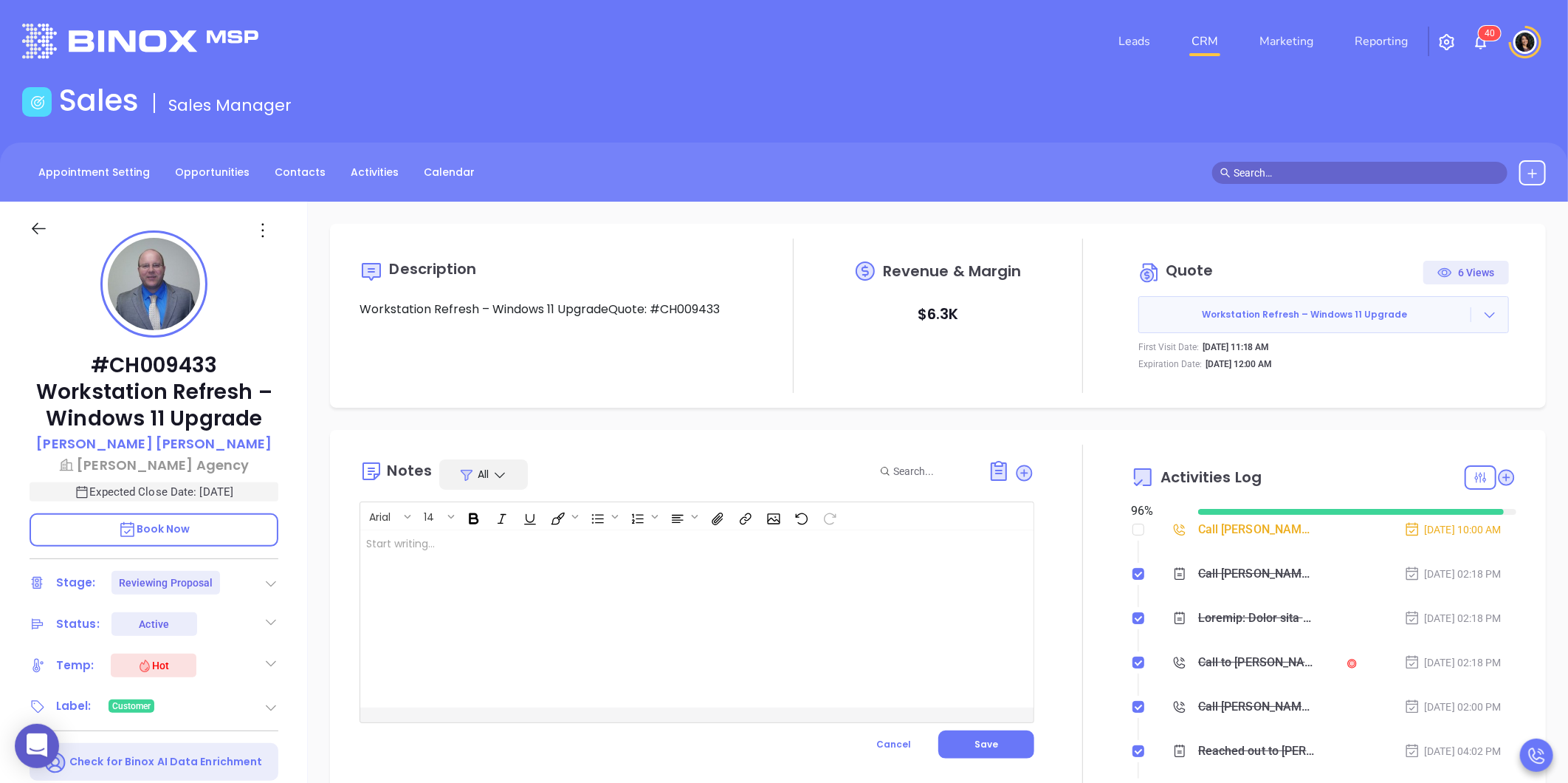 click at bounding box center (673, 619) 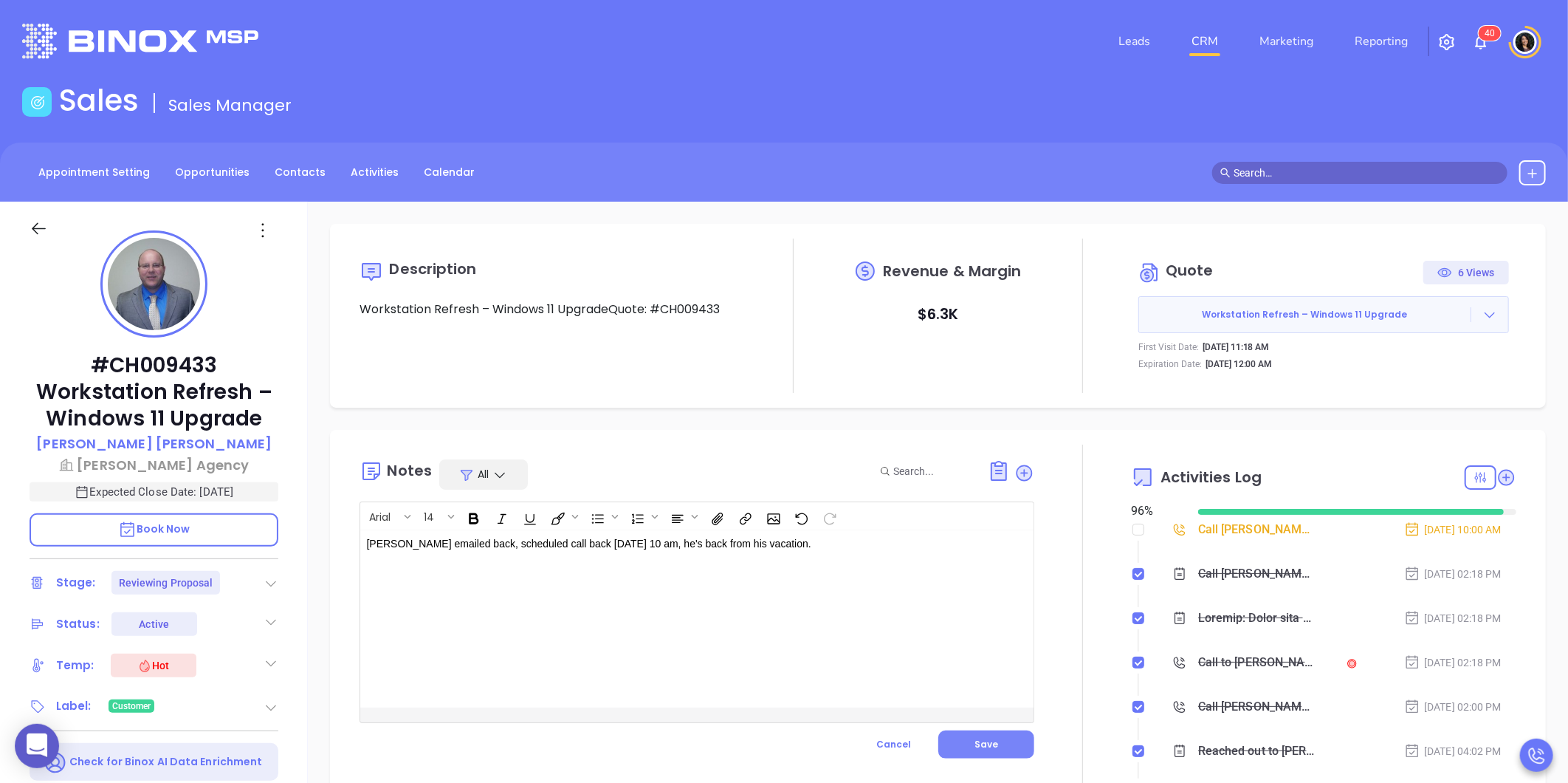 click on "Save" at bounding box center (986, 745) 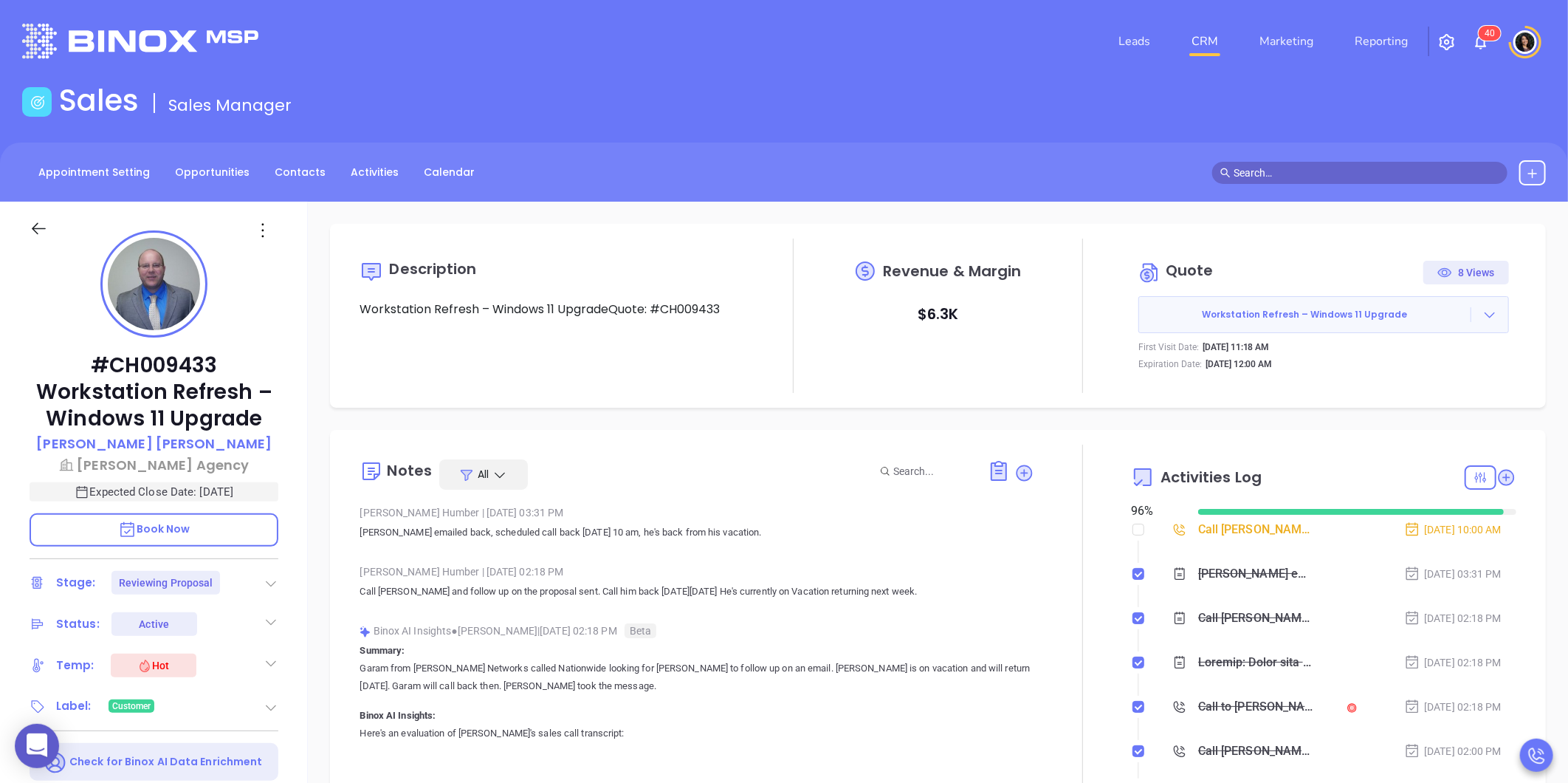 click on "CRM" at bounding box center [1205, 41] 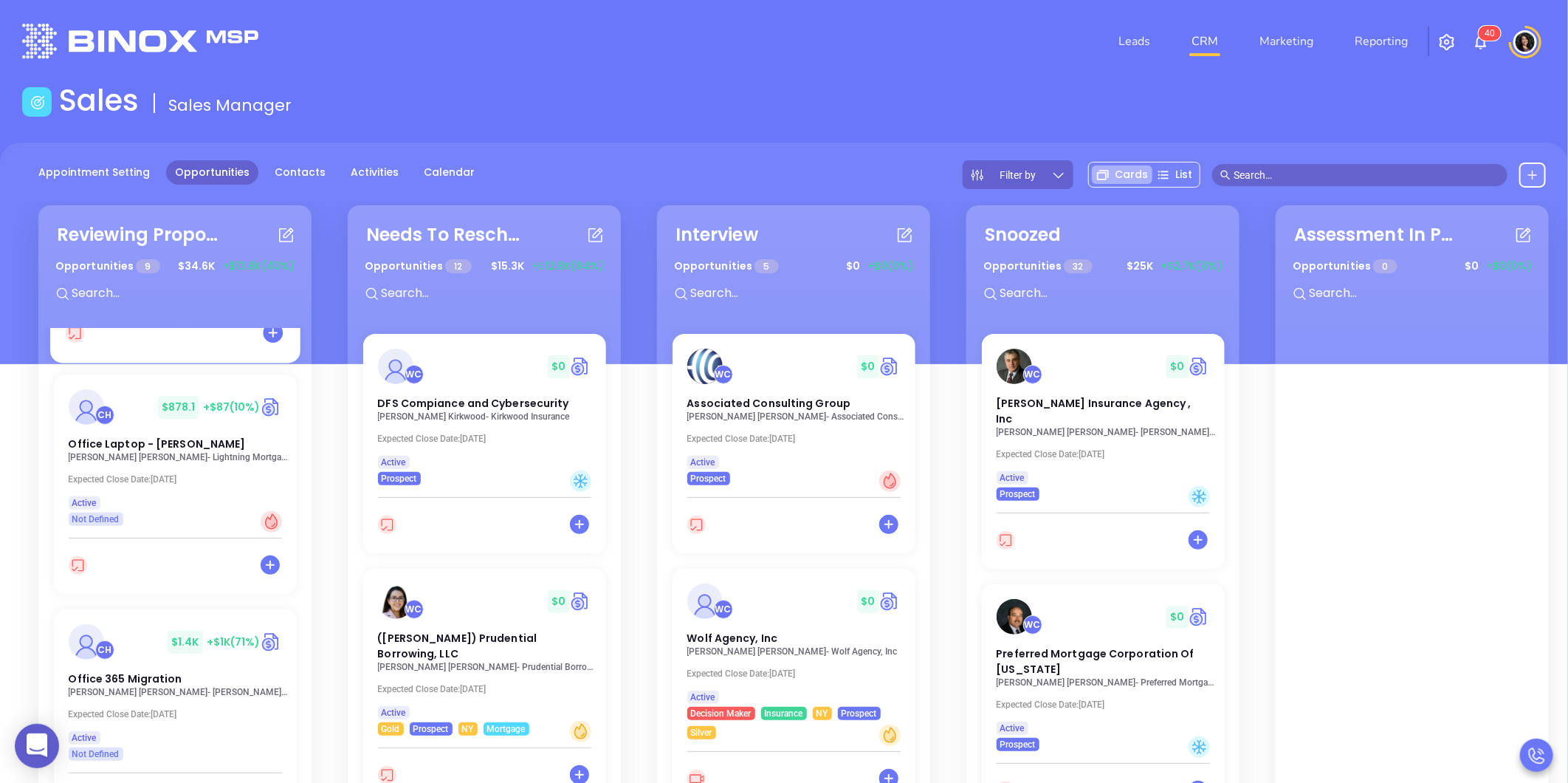 scroll, scrollTop: 492, scrollLeft: 0, axis: vertical 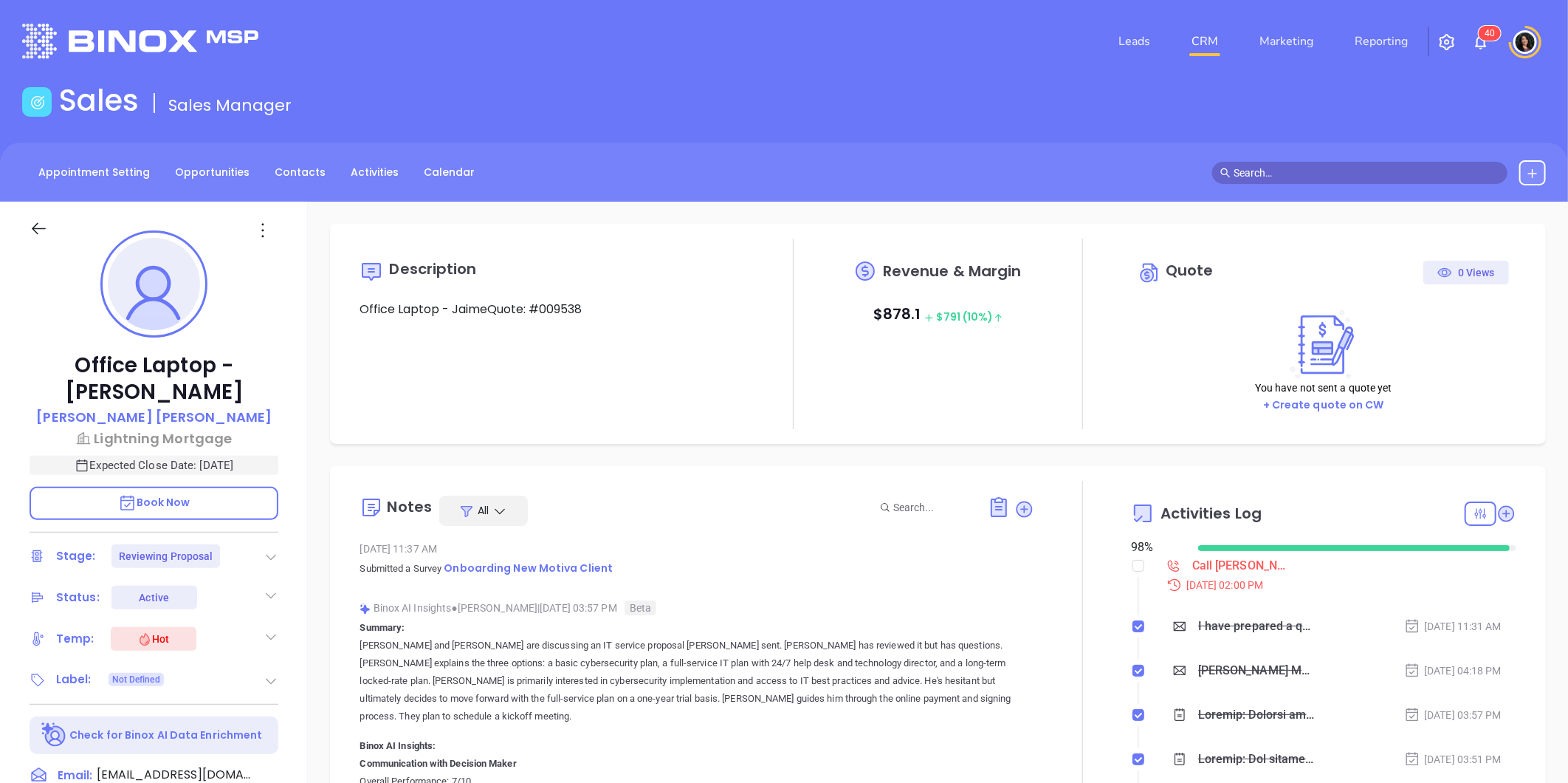 type on "[DATE]" 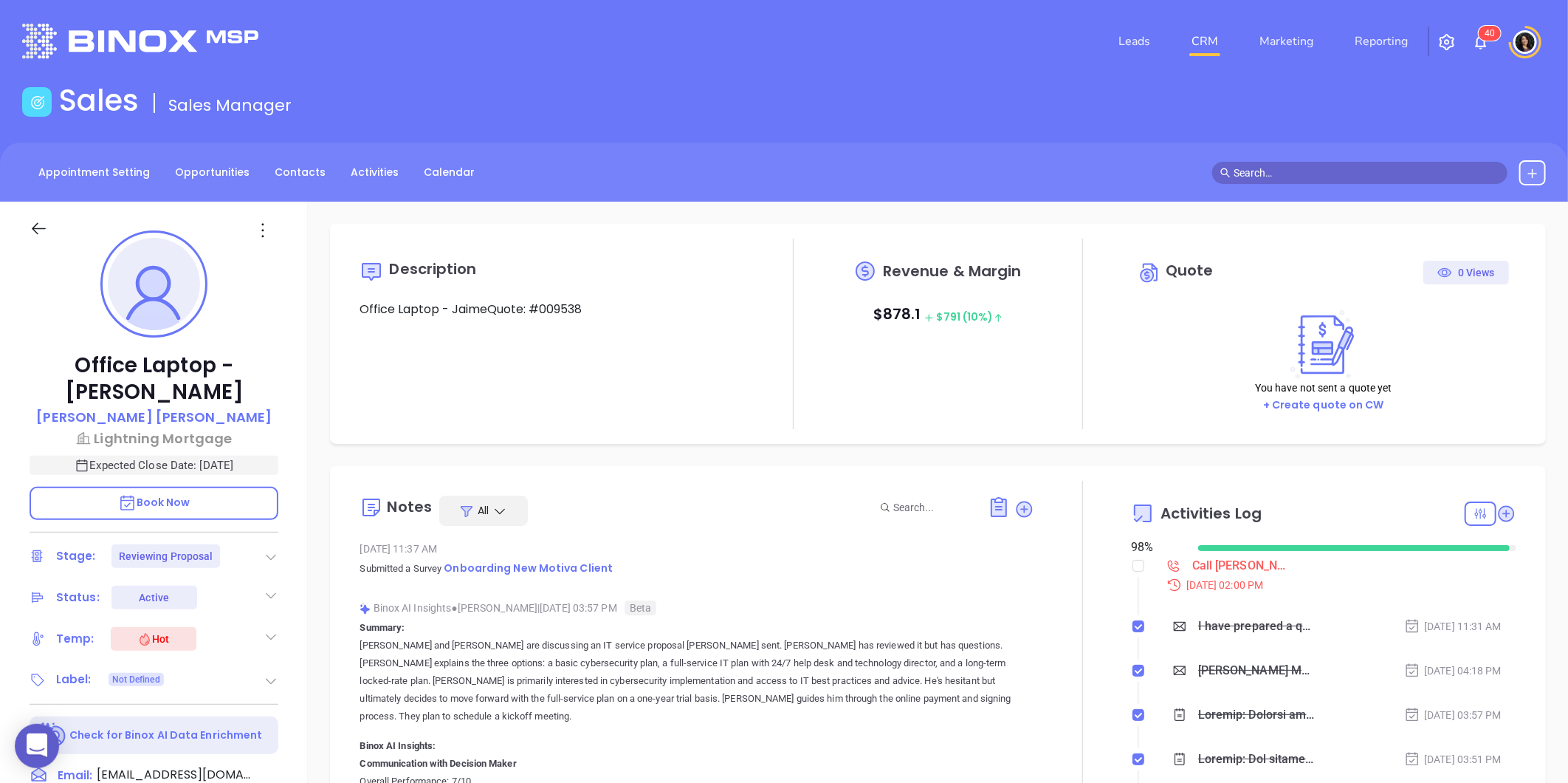 click on "Call  [PERSON_NAME] proposal review - [PERSON_NAME]" at bounding box center [1242, 566] 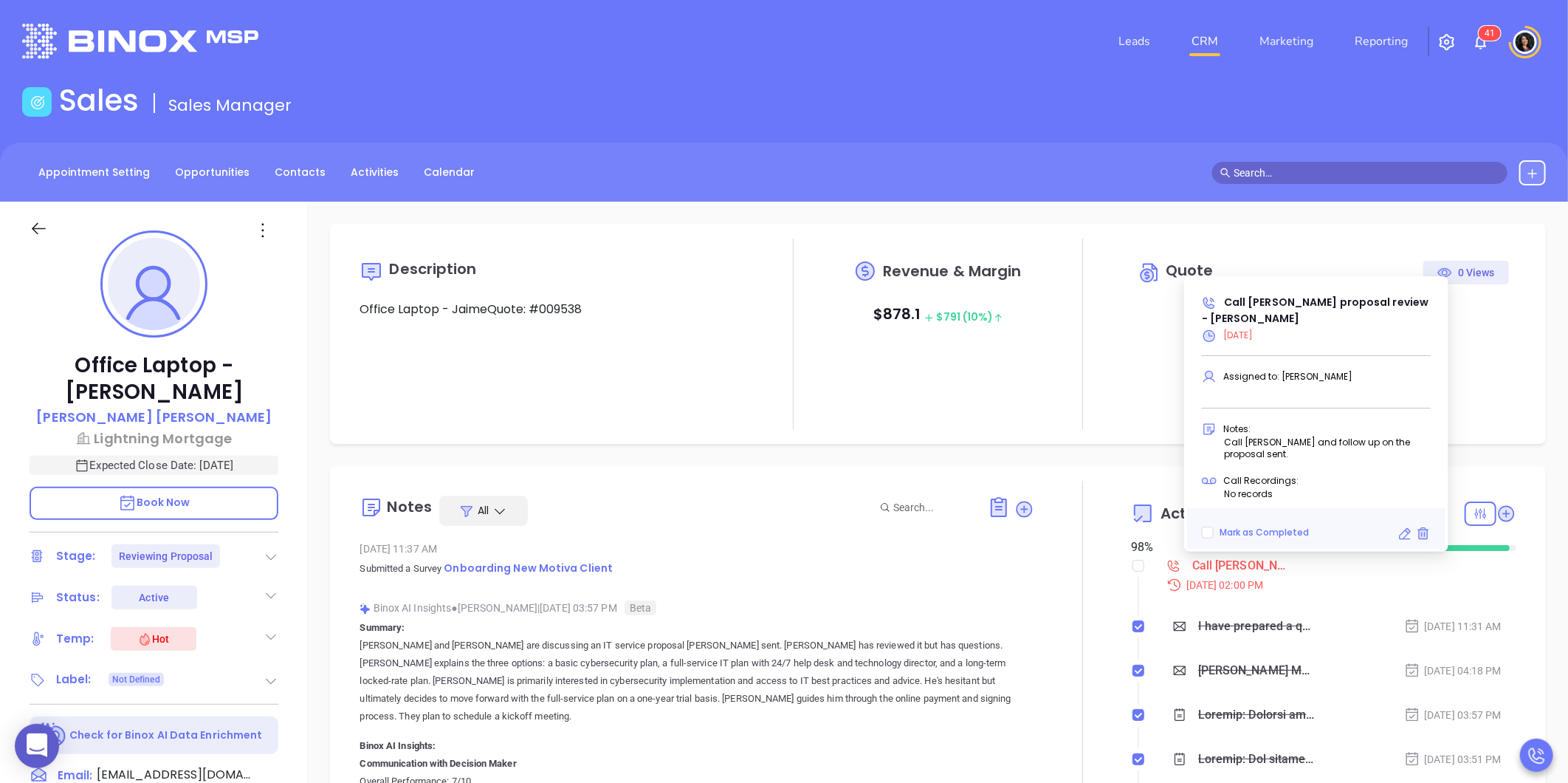 click 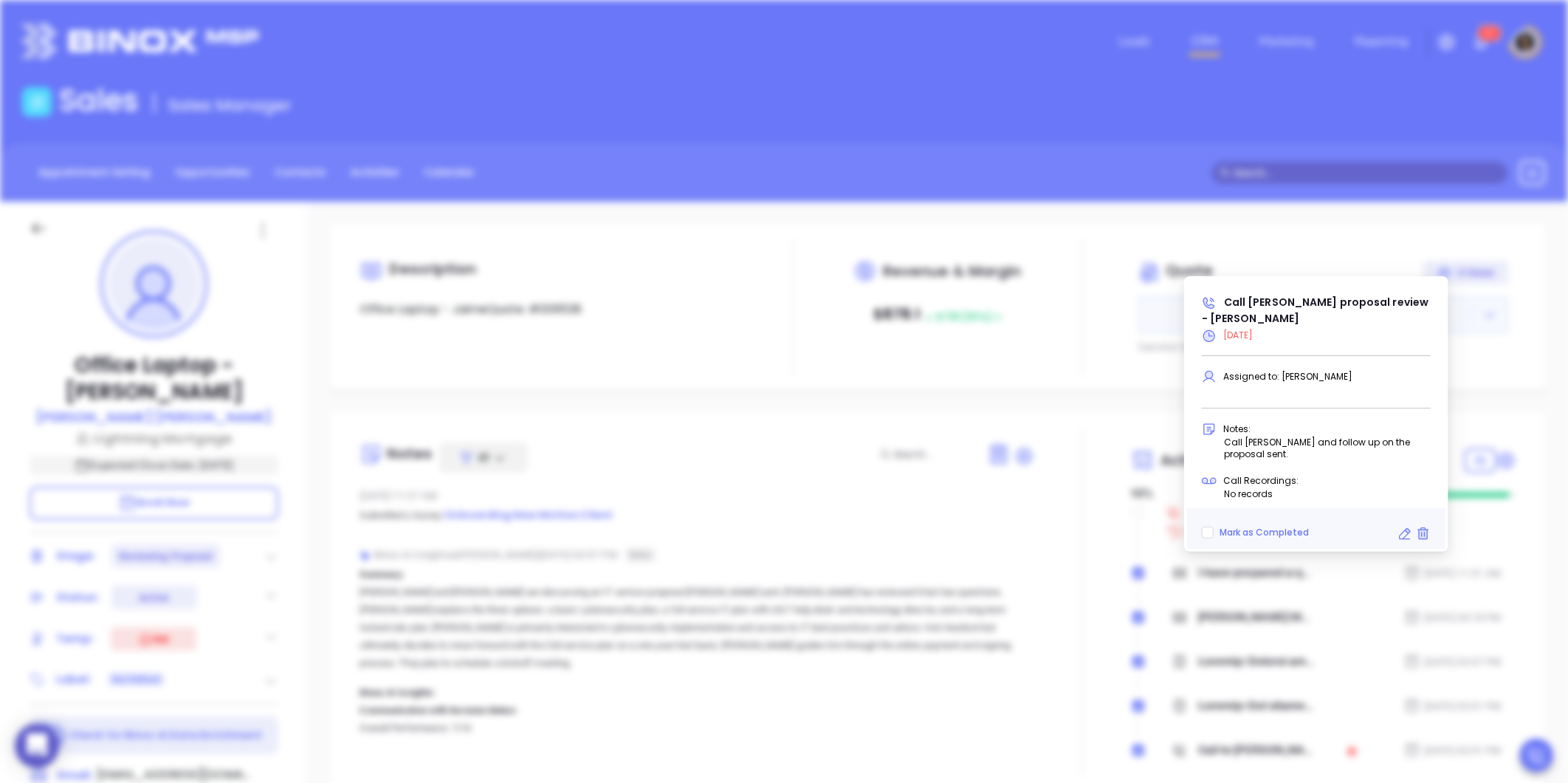 type on "[PERSON_NAME]" 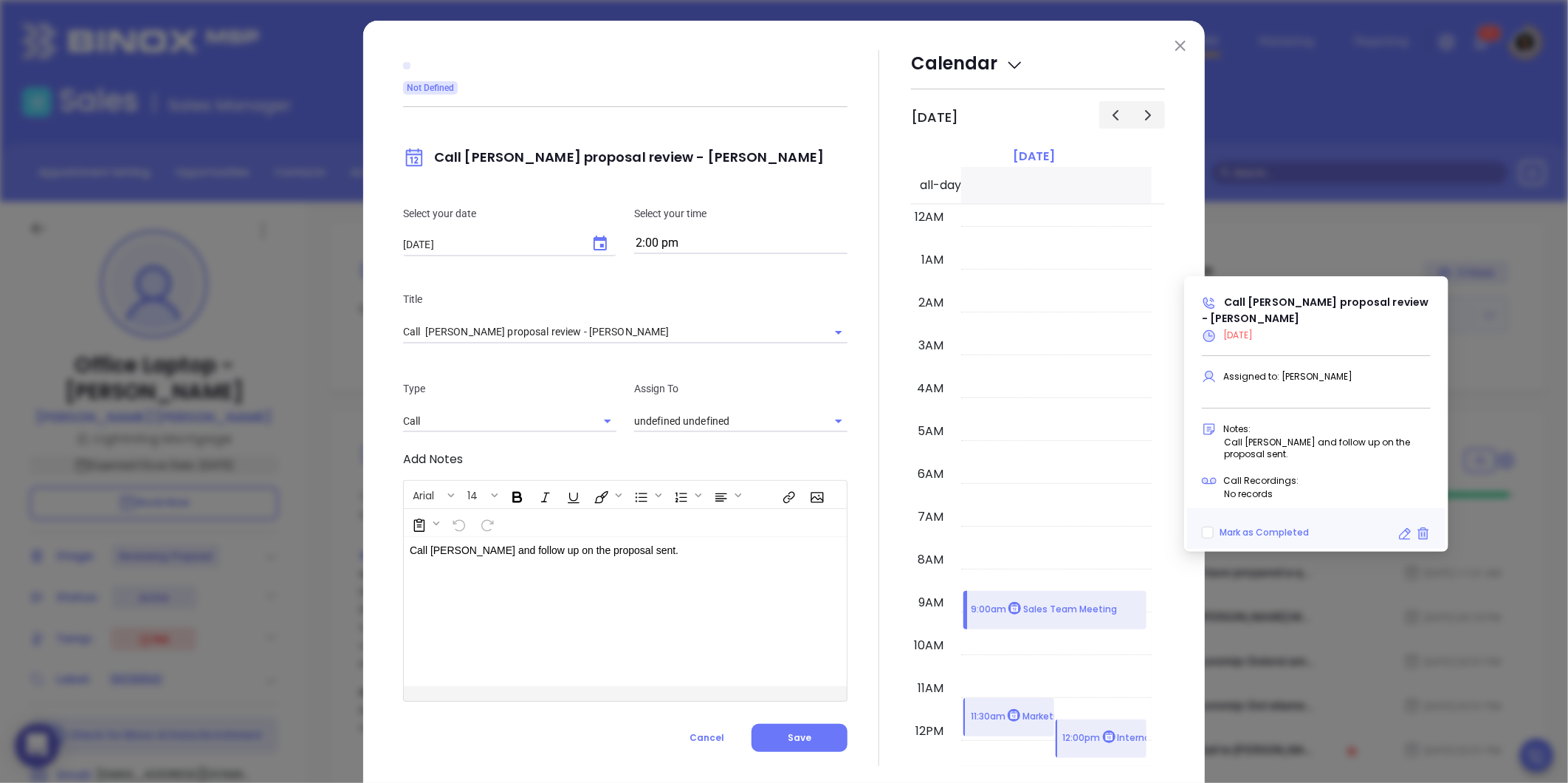 scroll, scrollTop: 467, scrollLeft: 0, axis: vertical 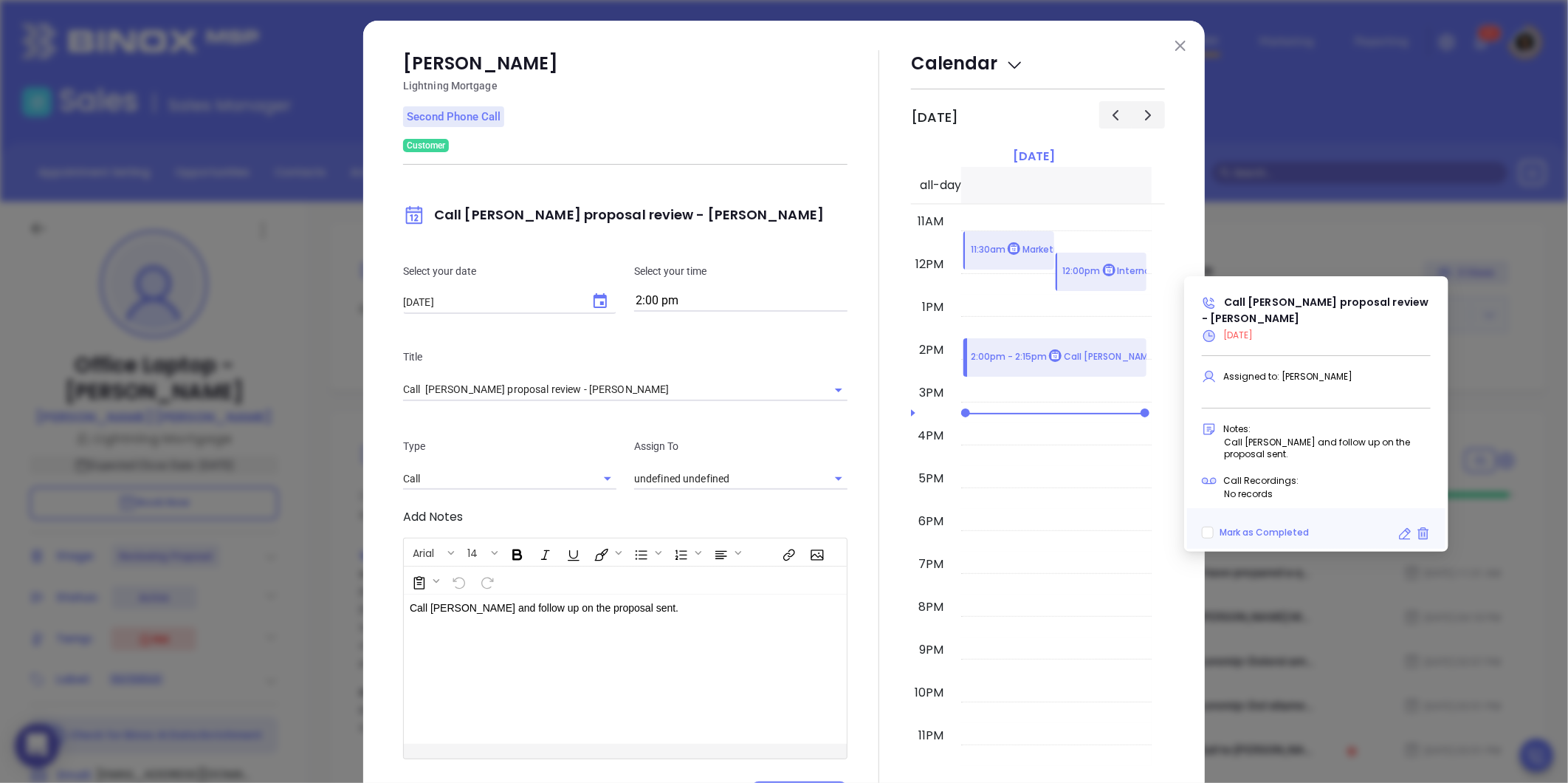 type on "[PERSON_NAME]" 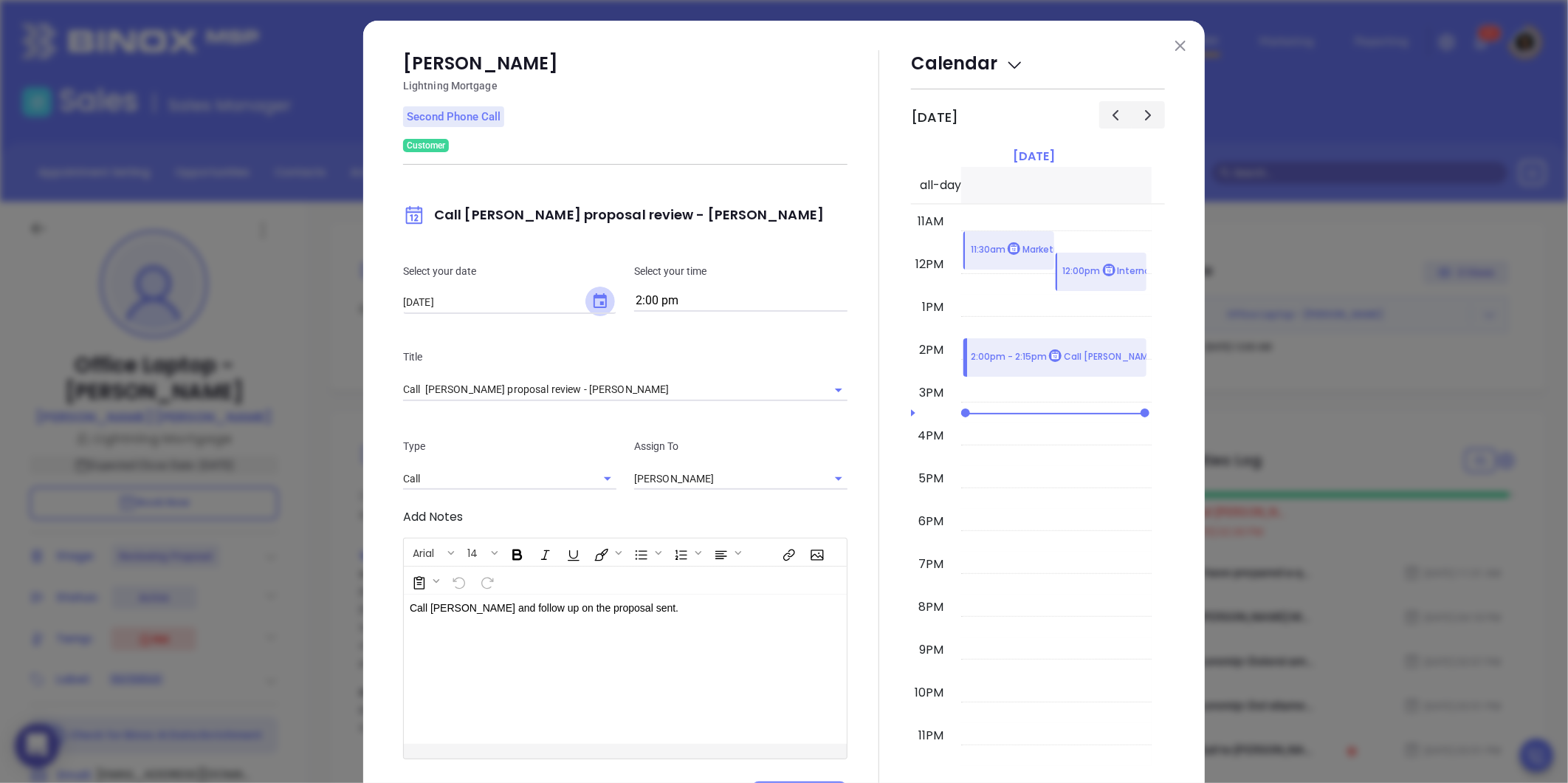 click 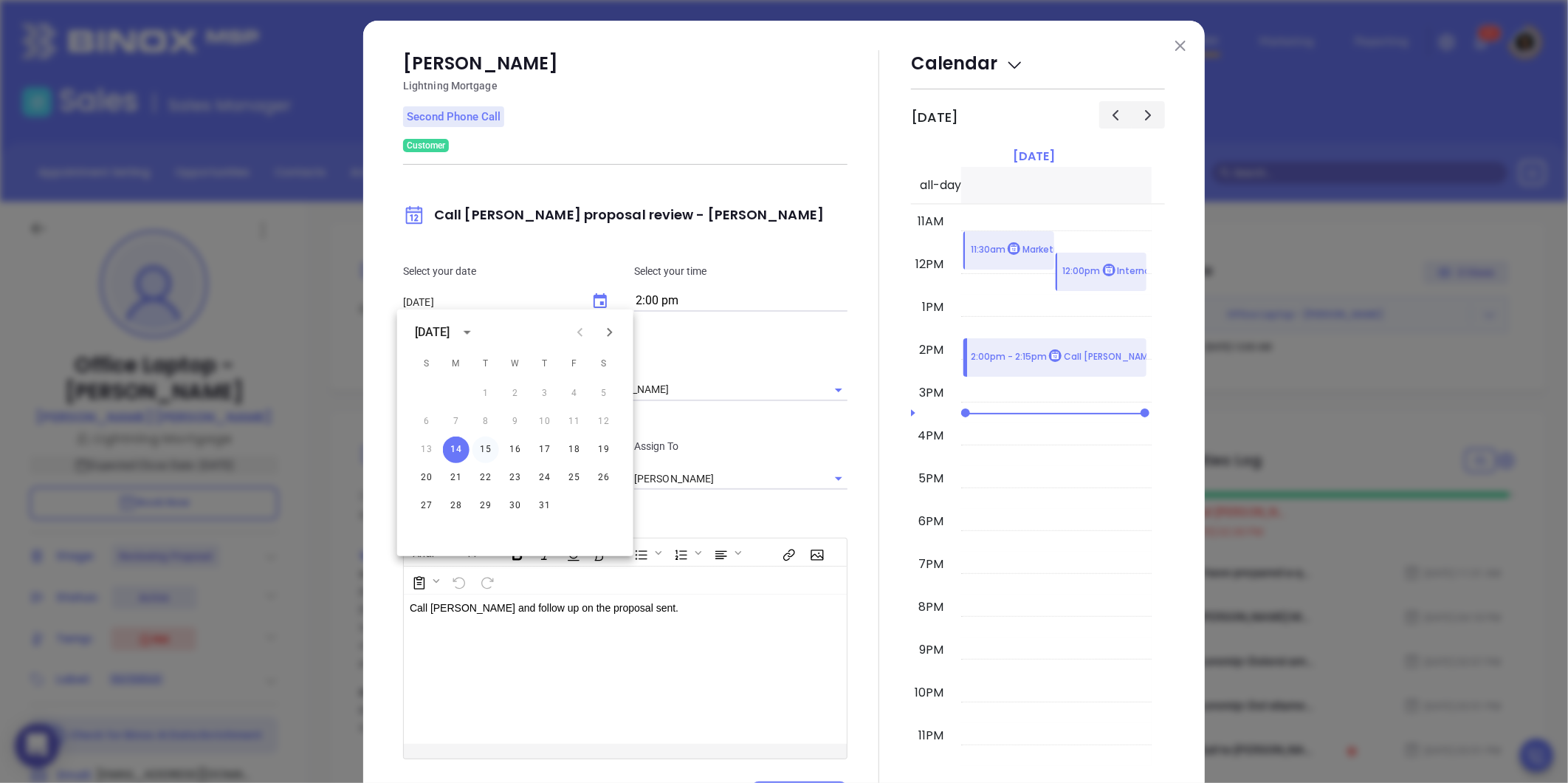 click on "15" at bounding box center (486, 450) 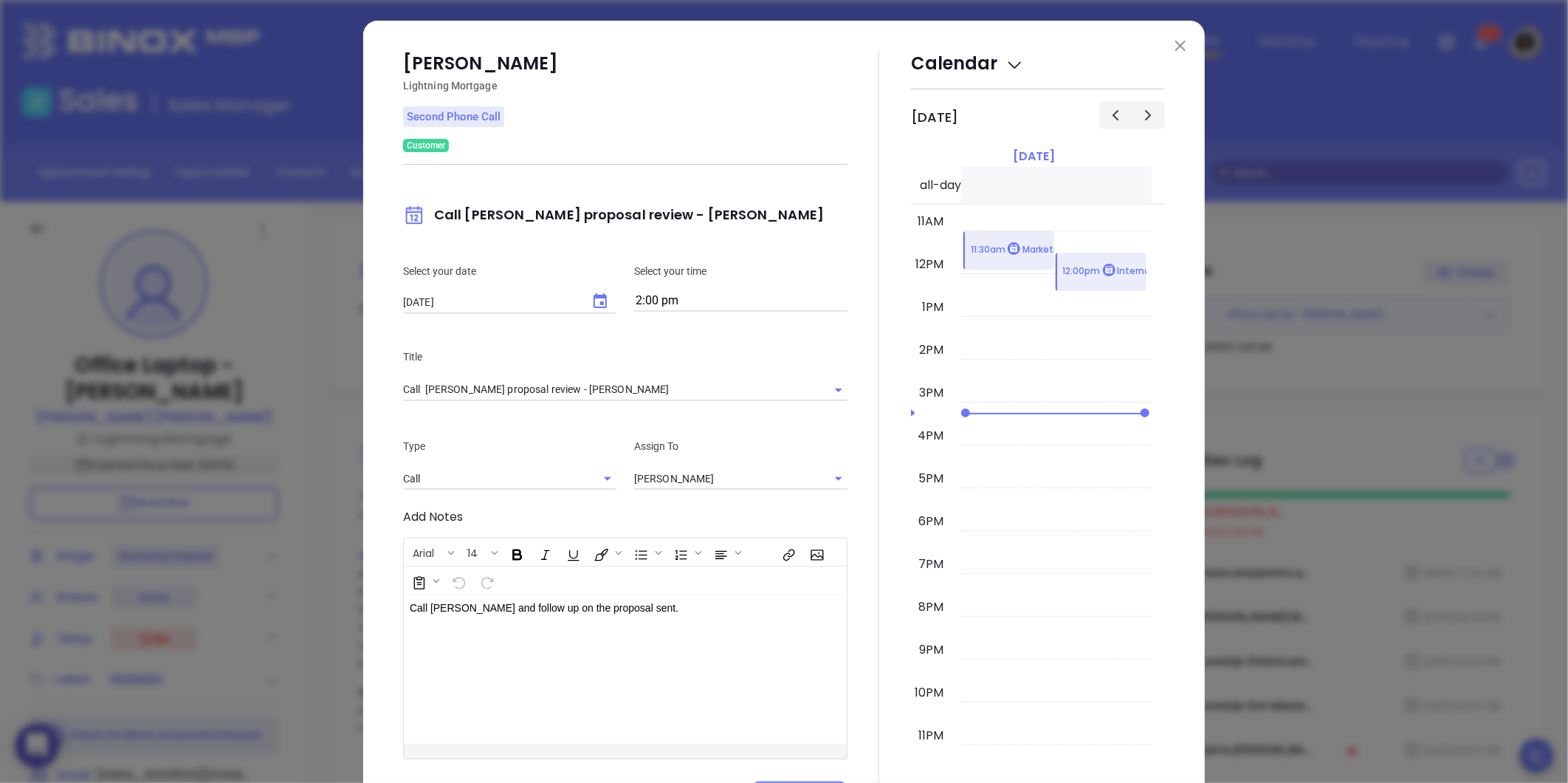 click on "Michael Darcy Lightning Mortgage Second Phone Call Customer   Call  Michael proposal review - Michael Darcy Select your date 07/15/2025 ​ Select your time 2:00 pm Title Call  Michael proposal review - Michael Darcy Type Call Assign To Carla Humber  Add Notes Arial     14                         Call  Michael and follow up on the proposal sent.  XXXXXXXXXXXXXXXXXXXXXXXXXXXXXXXXXXXXXXXXXXXXXXXXXXXXXXXXXXXXXXXXXXXXXXXXXXXXXXXXXXXXXXXXXXXXXXXXXXXXXXXXXXXXXXXXXXXXXXXXXXXXXXXXXXXXXXXXXXXXXXXXXXXXXXXXXXXXXXXXXXXXXXXXXXXXXXXXXXXXXXXXXXXXXXXXXXXXXXXXXXXXXXXXXXXXXXXXXXXXXXXXXXXXXXXXXXXXXXXXXXXXXXXXXXXXXXXX Chars: 40 Words: 9                 ﻿
Powered by Jodit
Call  Michael and follow up on the proposal sent.  Cancel Save Calendar July 14, 2025 Monday all-day 12am 1am 2am 3am 4am 5am 6am 7am 8am 9am 10am 11am 12pm 1pm 2pm 3pm 4pm 5pm 6pm 7pm 8pm 9pm 10pm 11pm 11:30am     Marketing Weekly Meeting 12:00pm     Internal Review Redwood License commitment  E3 9:00am     Sales Team Meeting" at bounding box center (784, 431) 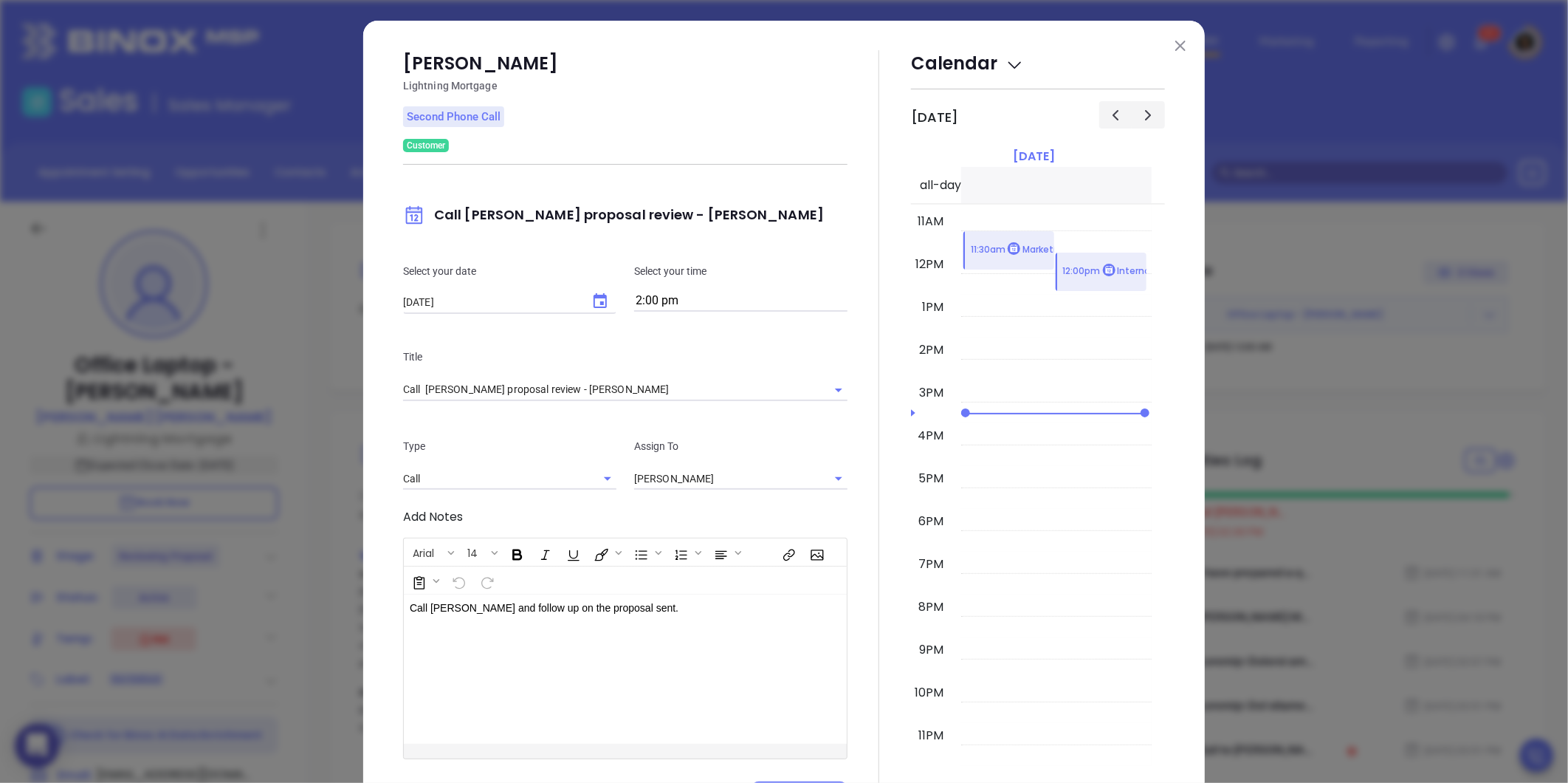 scroll, scrollTop: 78, scrollLeft: 0, axis: vertical 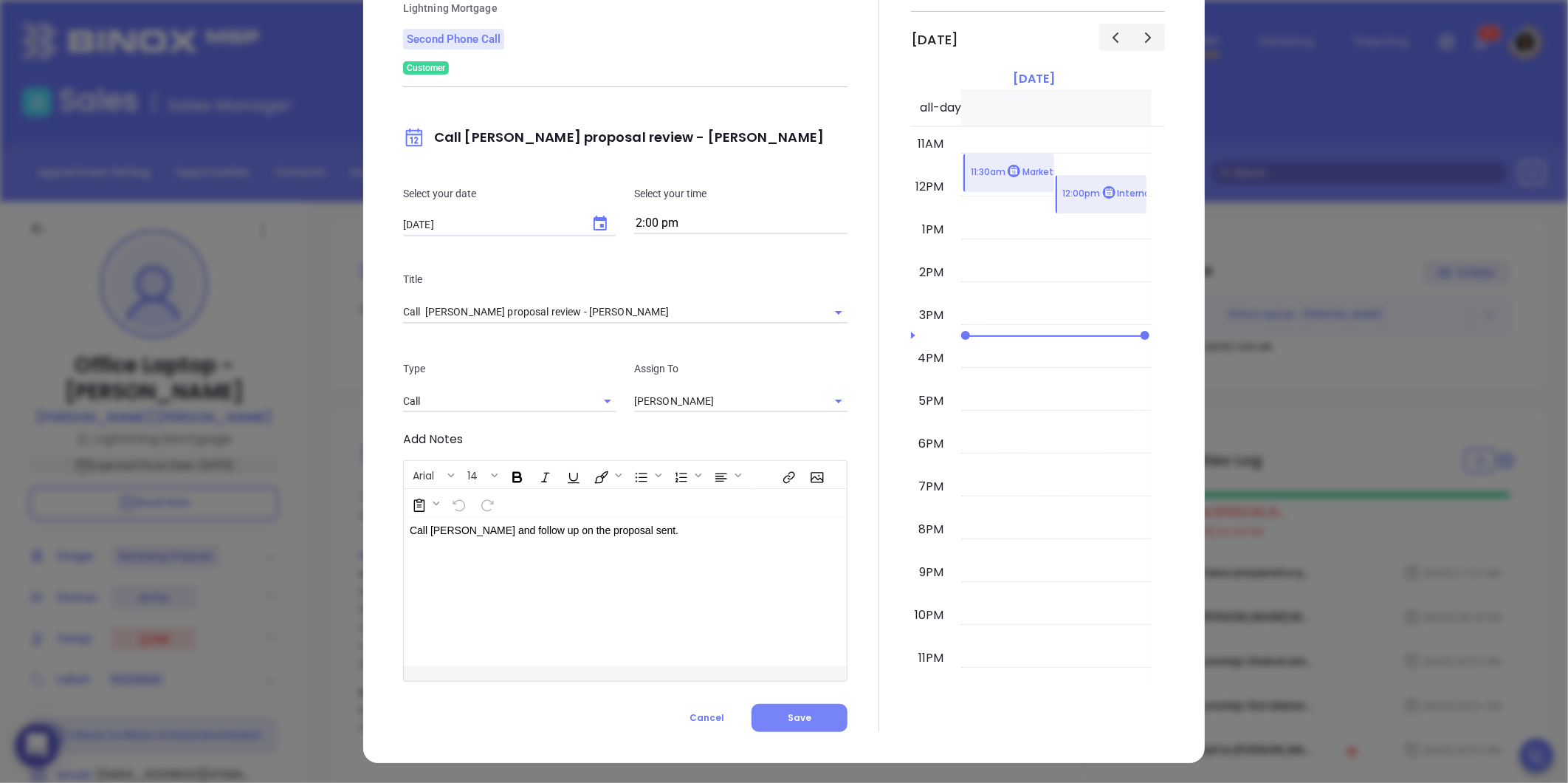 click on "Save" at bounding box center (800, 717) 